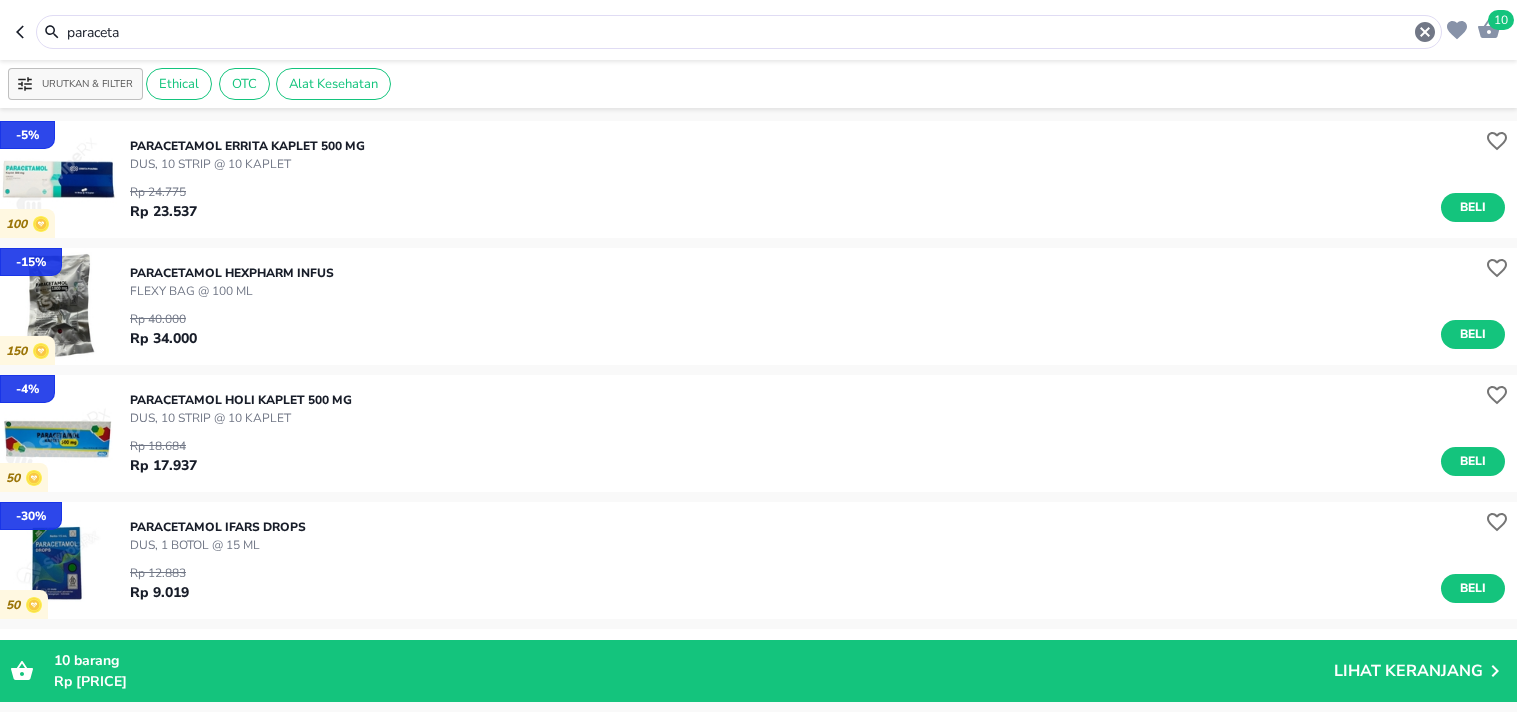 scroll, scrollTop: 0, scrollLeft: 0, axis: both 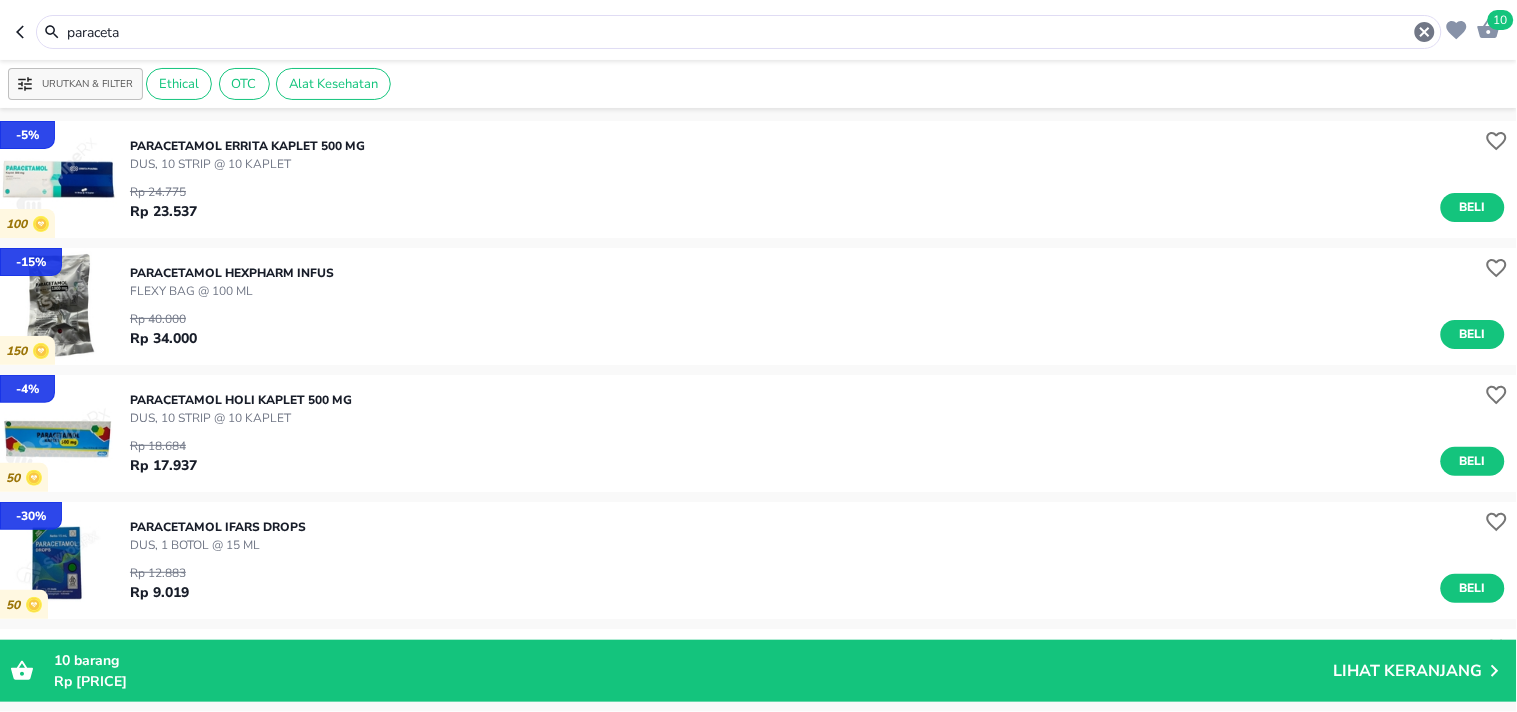 drag, startPoint x: 168, startPoint y: 27, endPoint x: 43, endPoint y: 38, distance: 125.48307 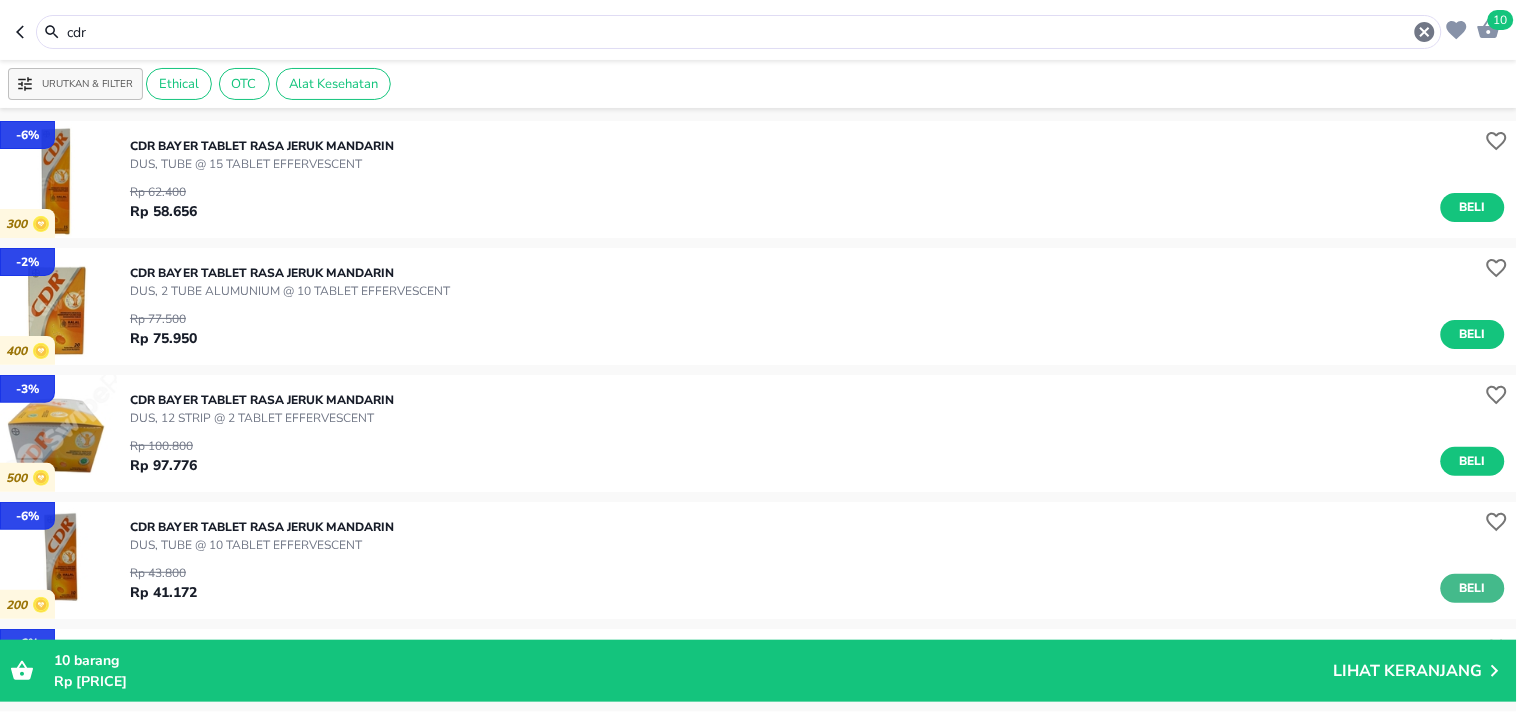 click on "Beli" at bounding box center (1473, 588) 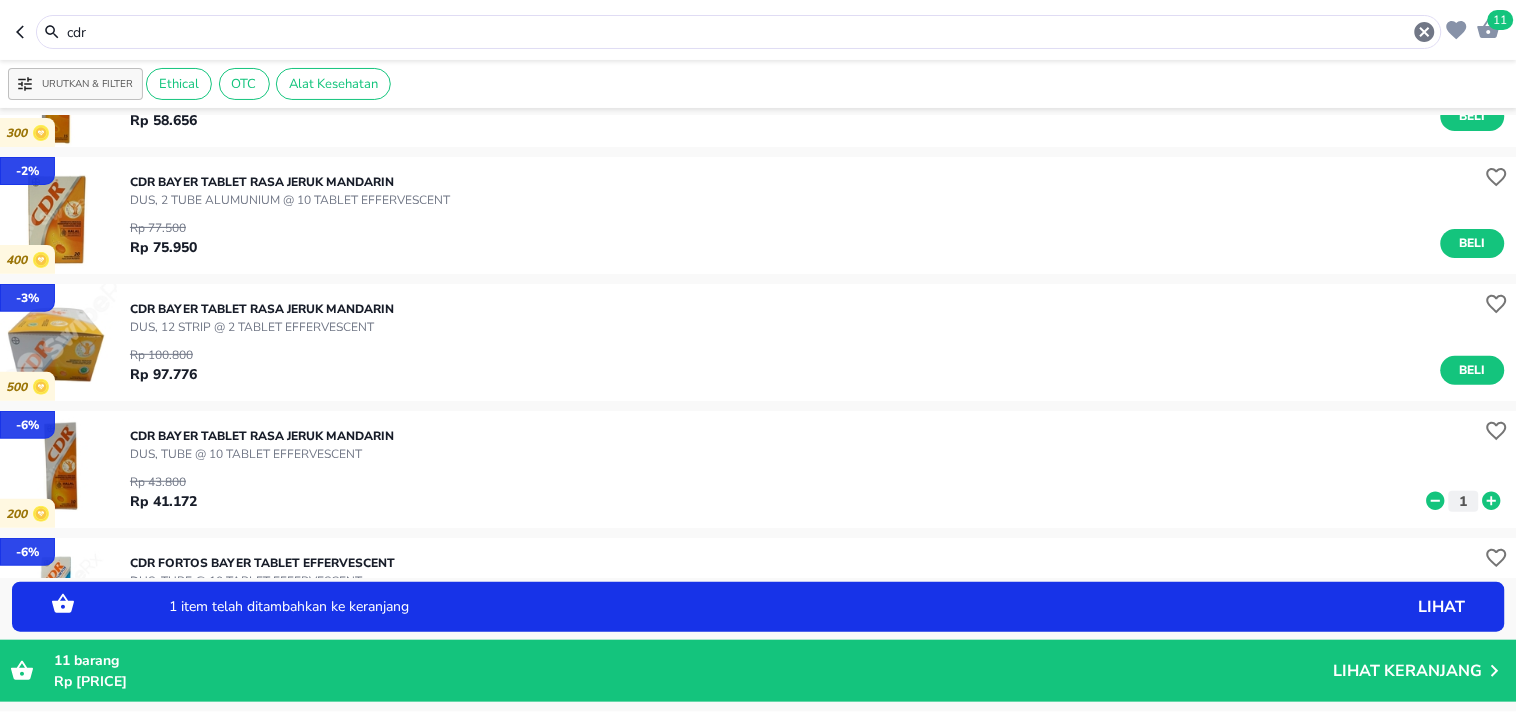 scroll, scrollTop: 133, scrollLeft: 0, axis: vertical 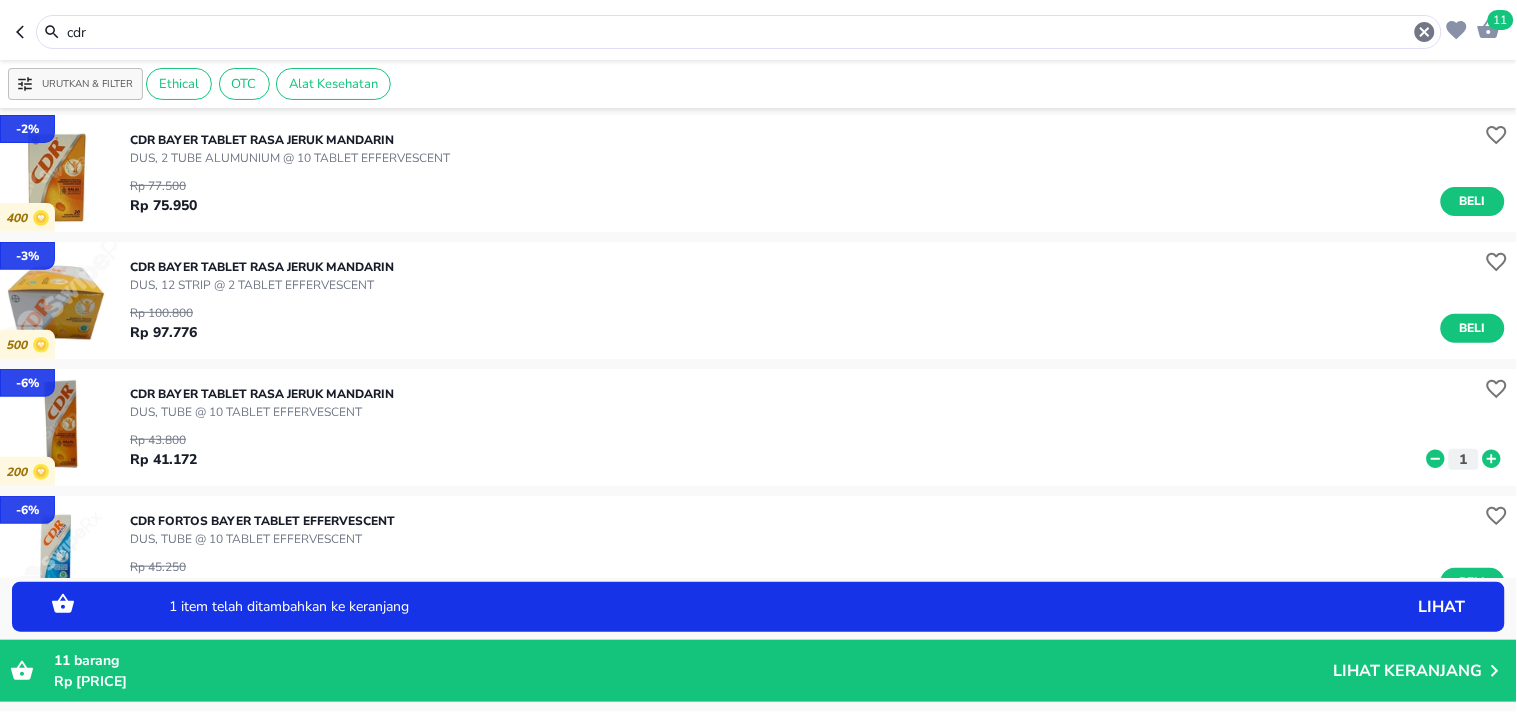 click 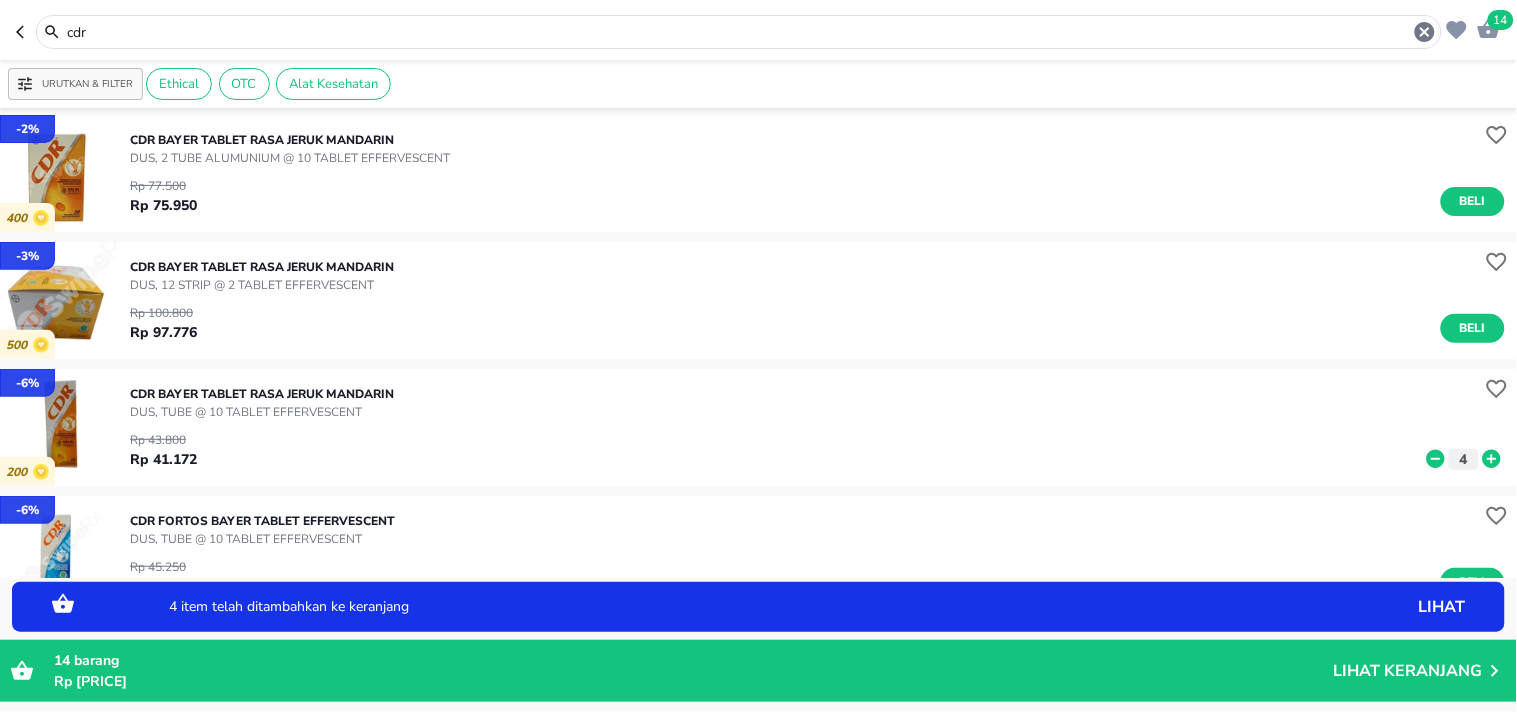 click 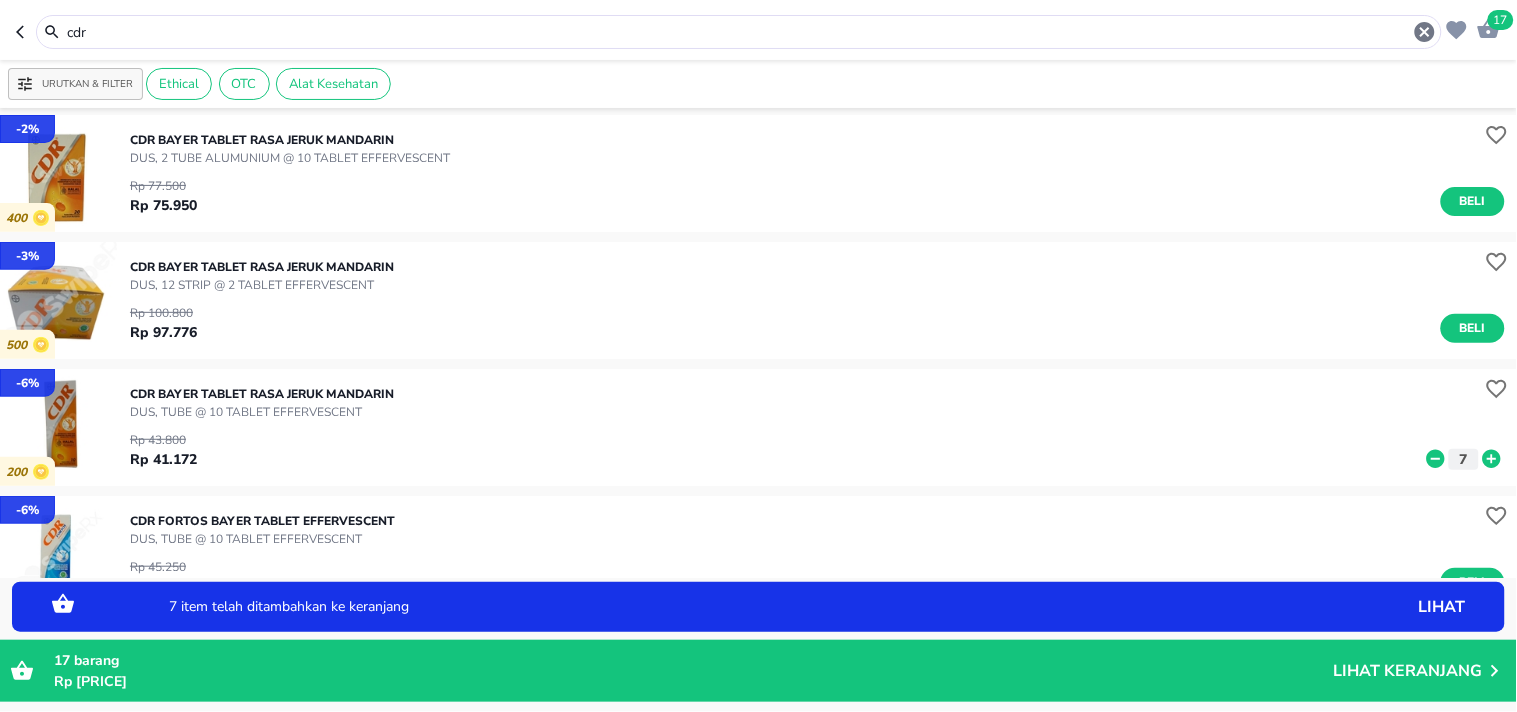 click 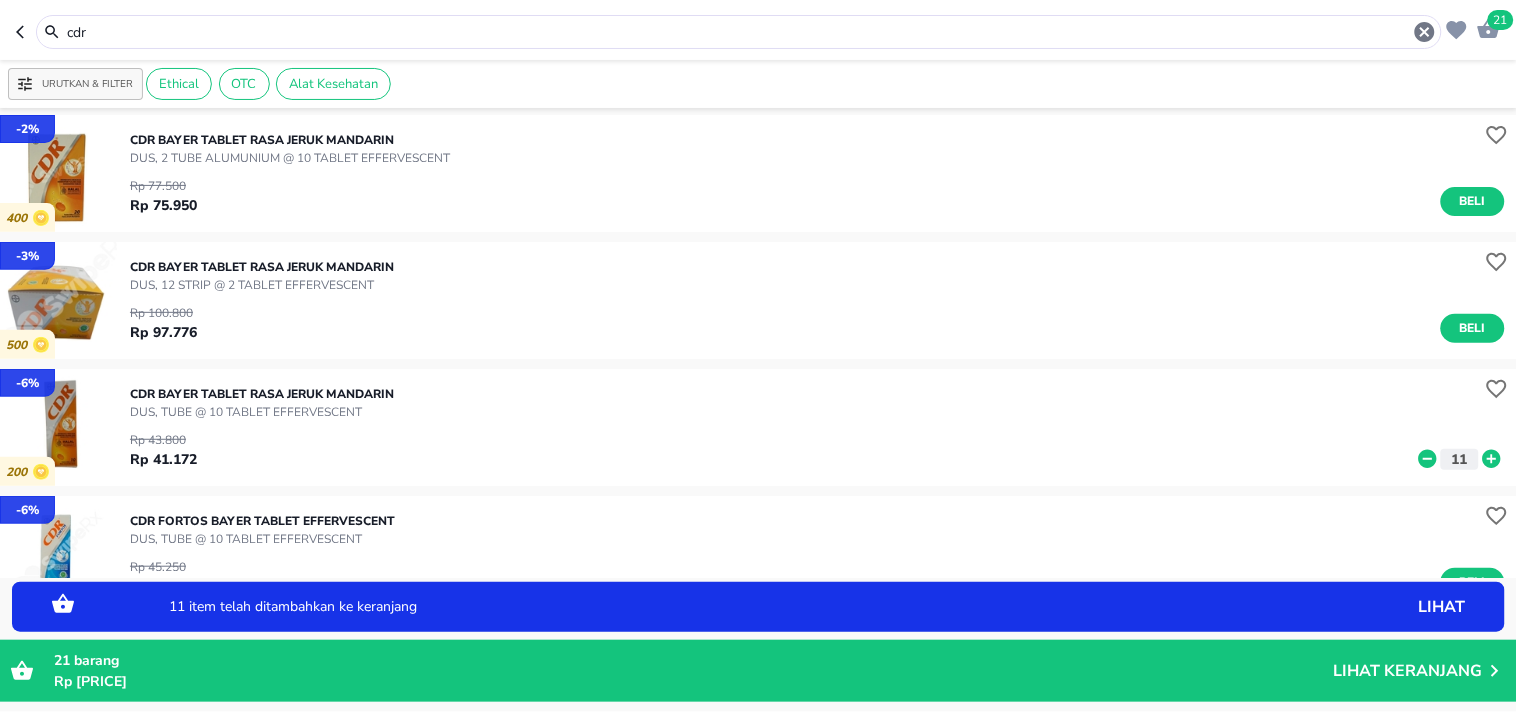 click 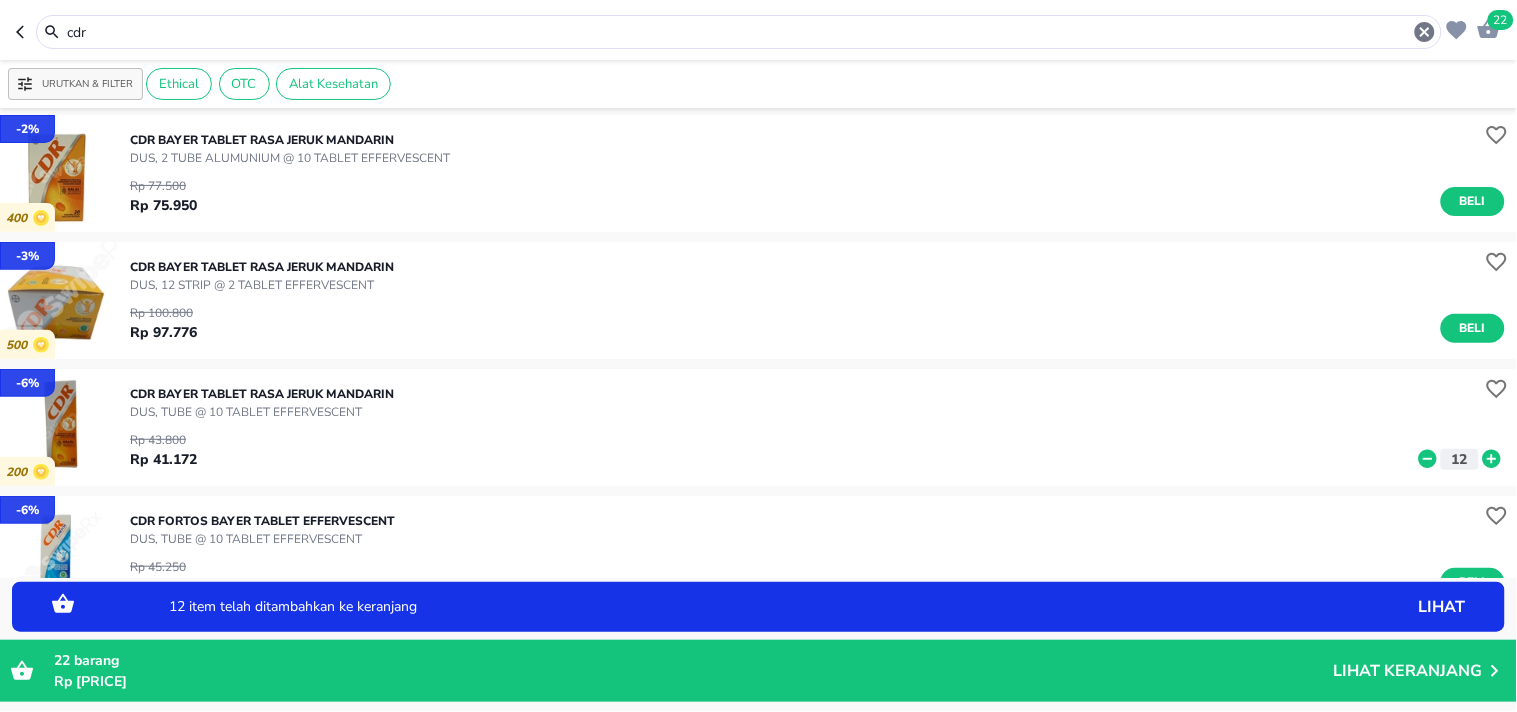 click 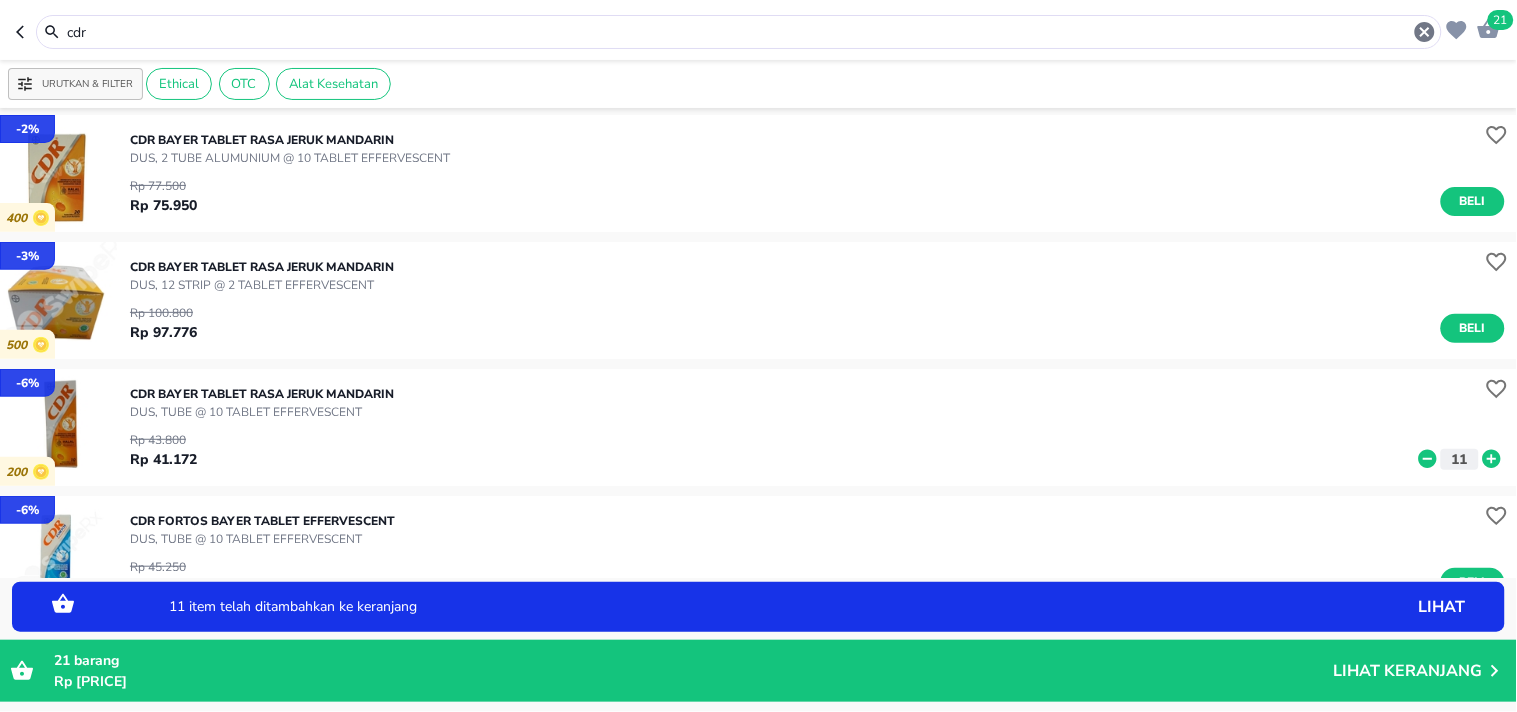 click 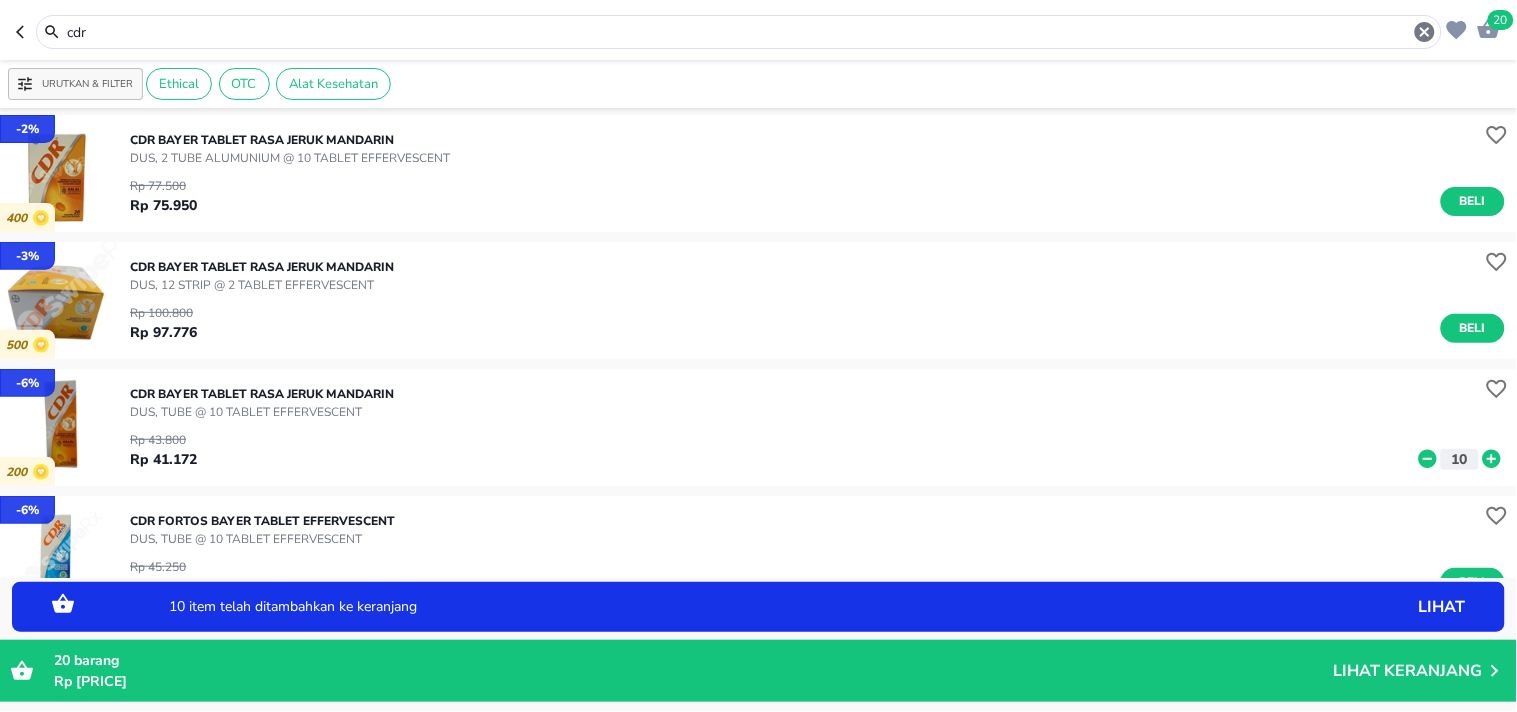 click 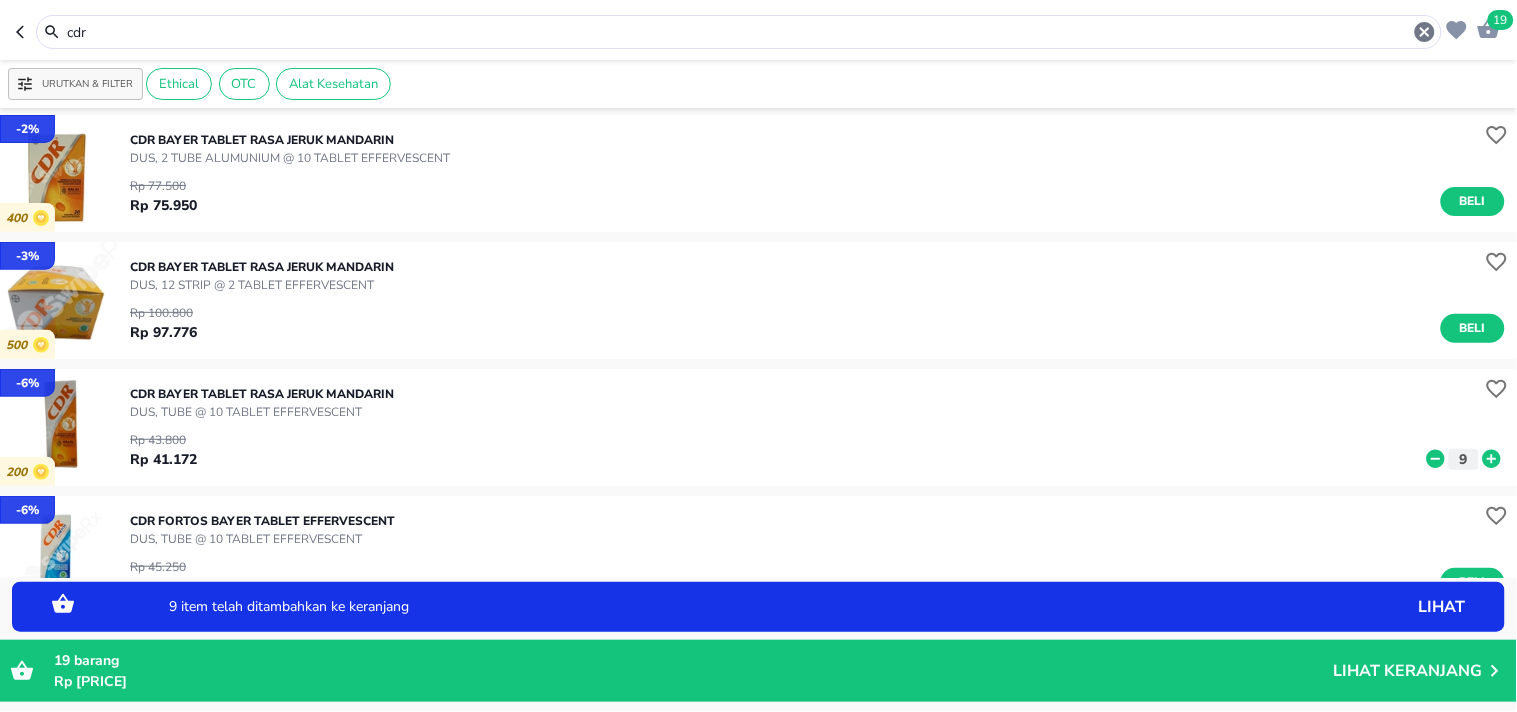 click 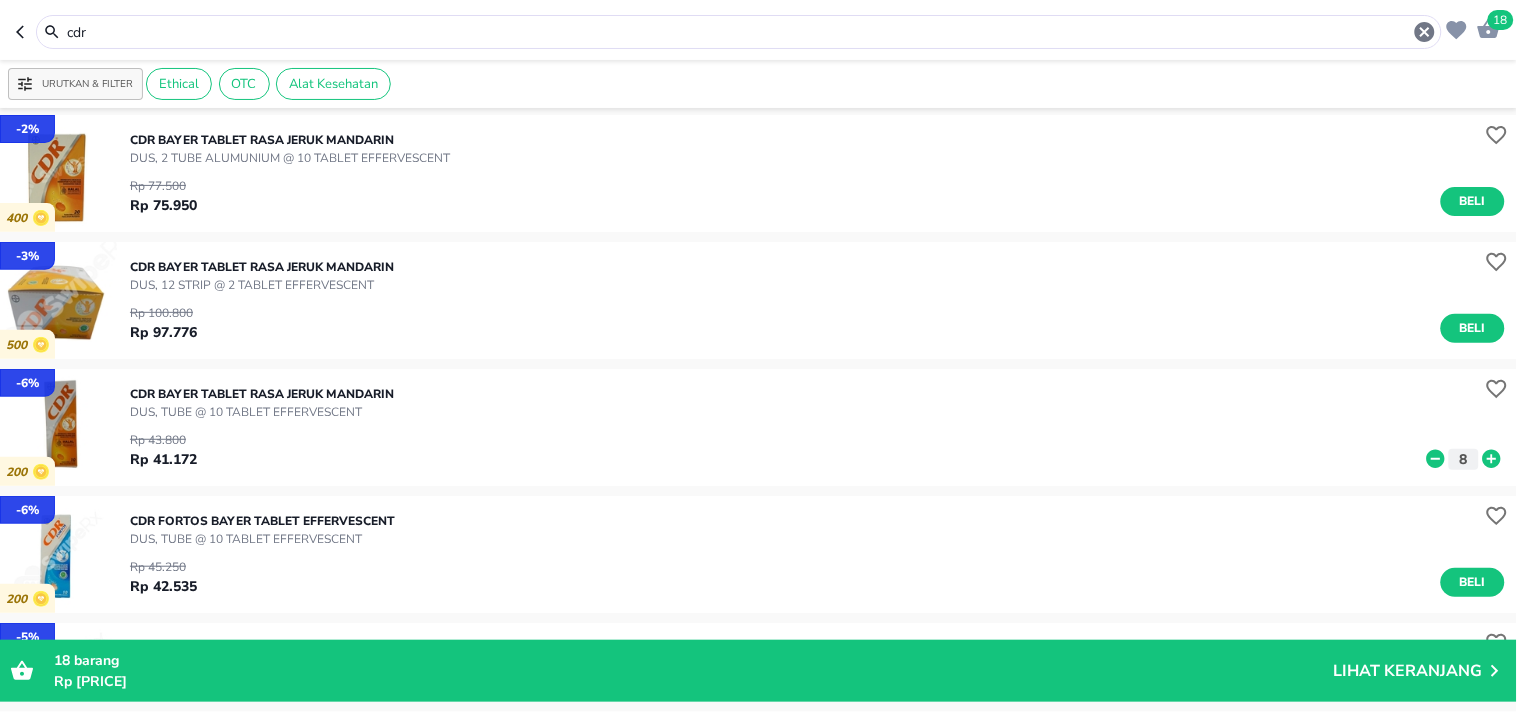 click on "cdr" at bounding box center (739, 32) 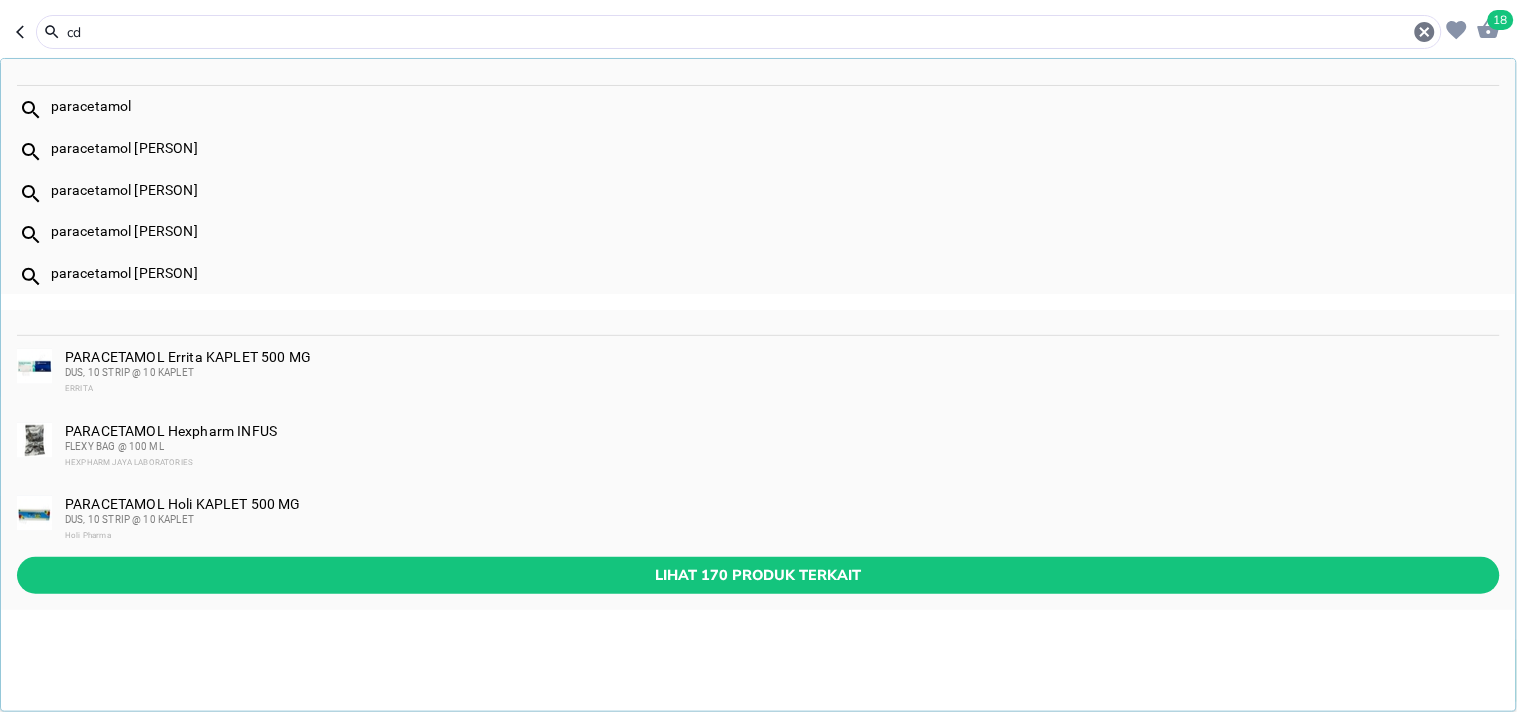 type on "c" 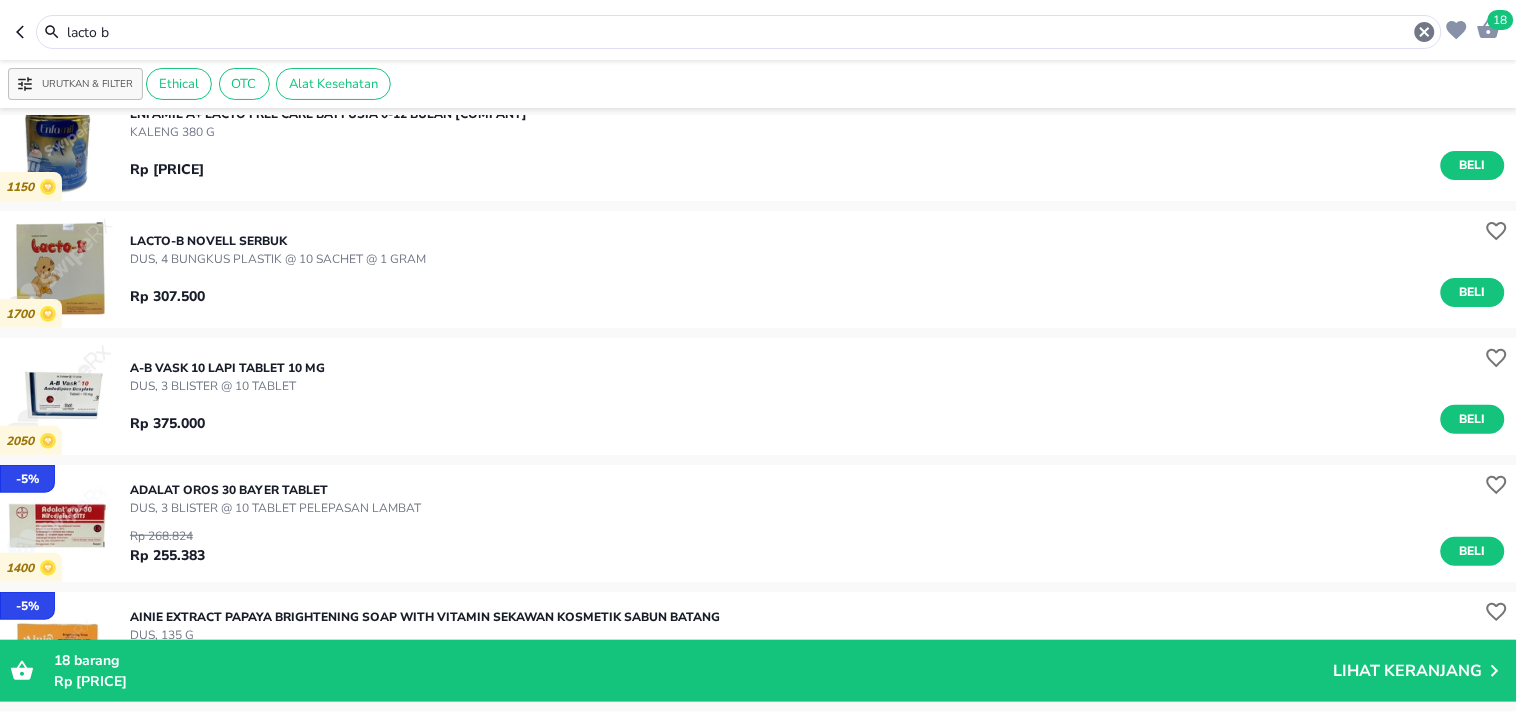 scroll, scrollTop: 0, scrollLeft: 0, axis: both 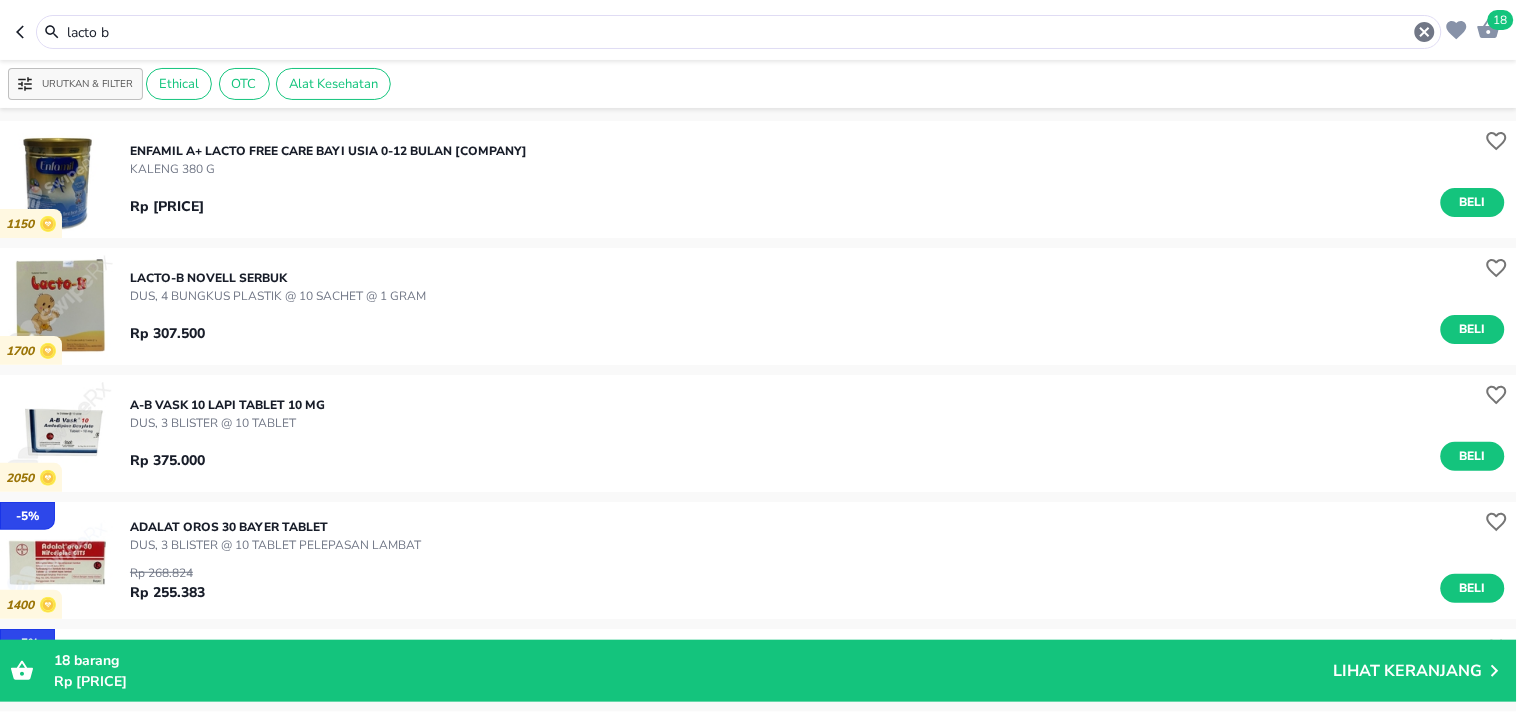 click on "lacto b" at bounding box center [739, 32] 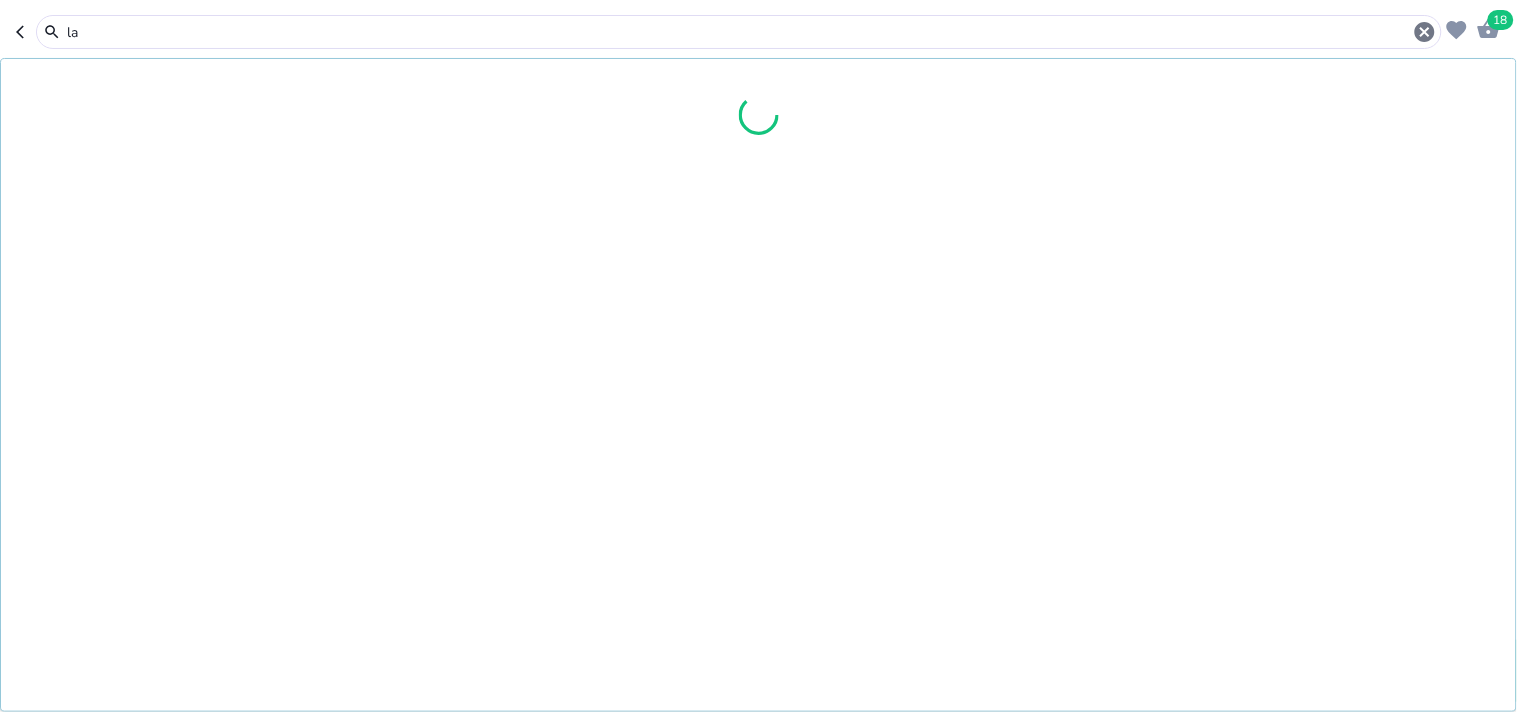 type on "l" 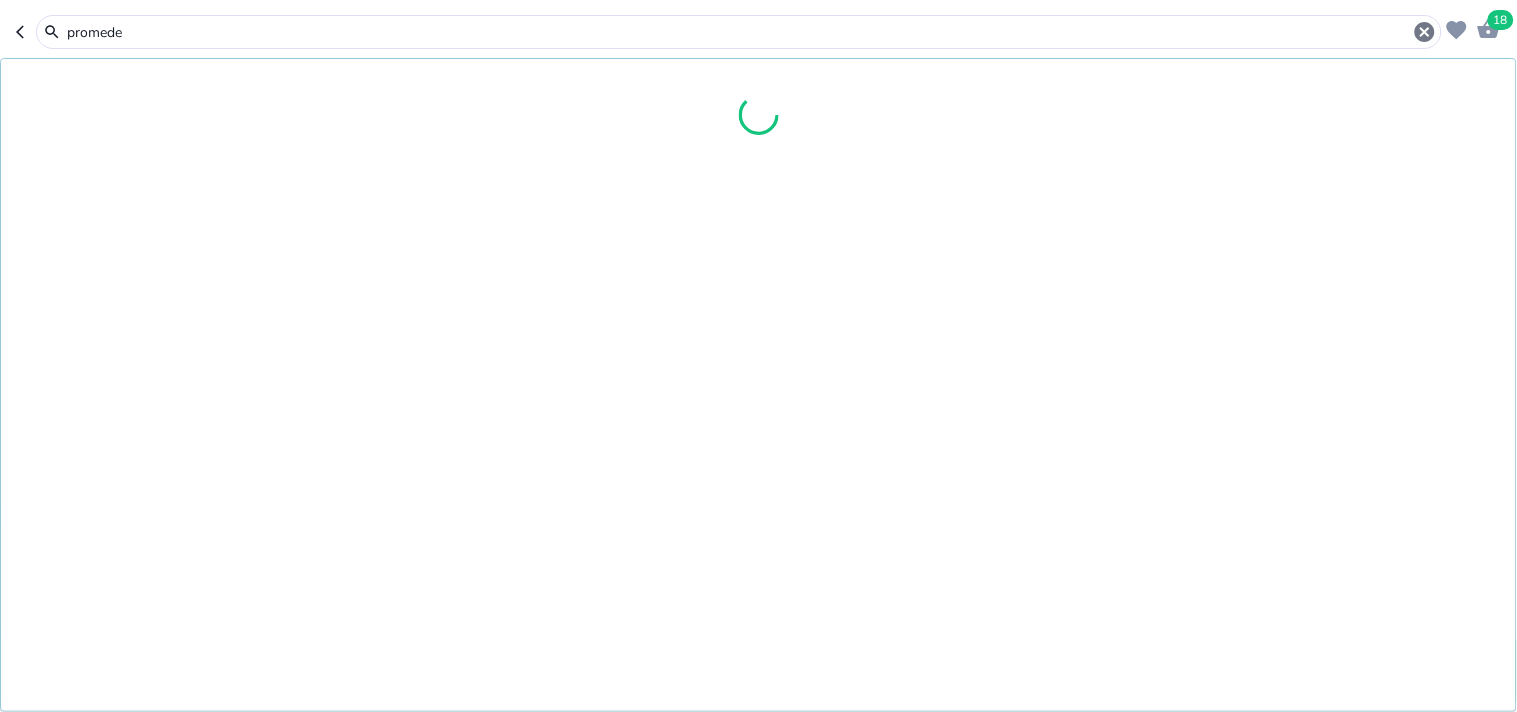 type on "promede" 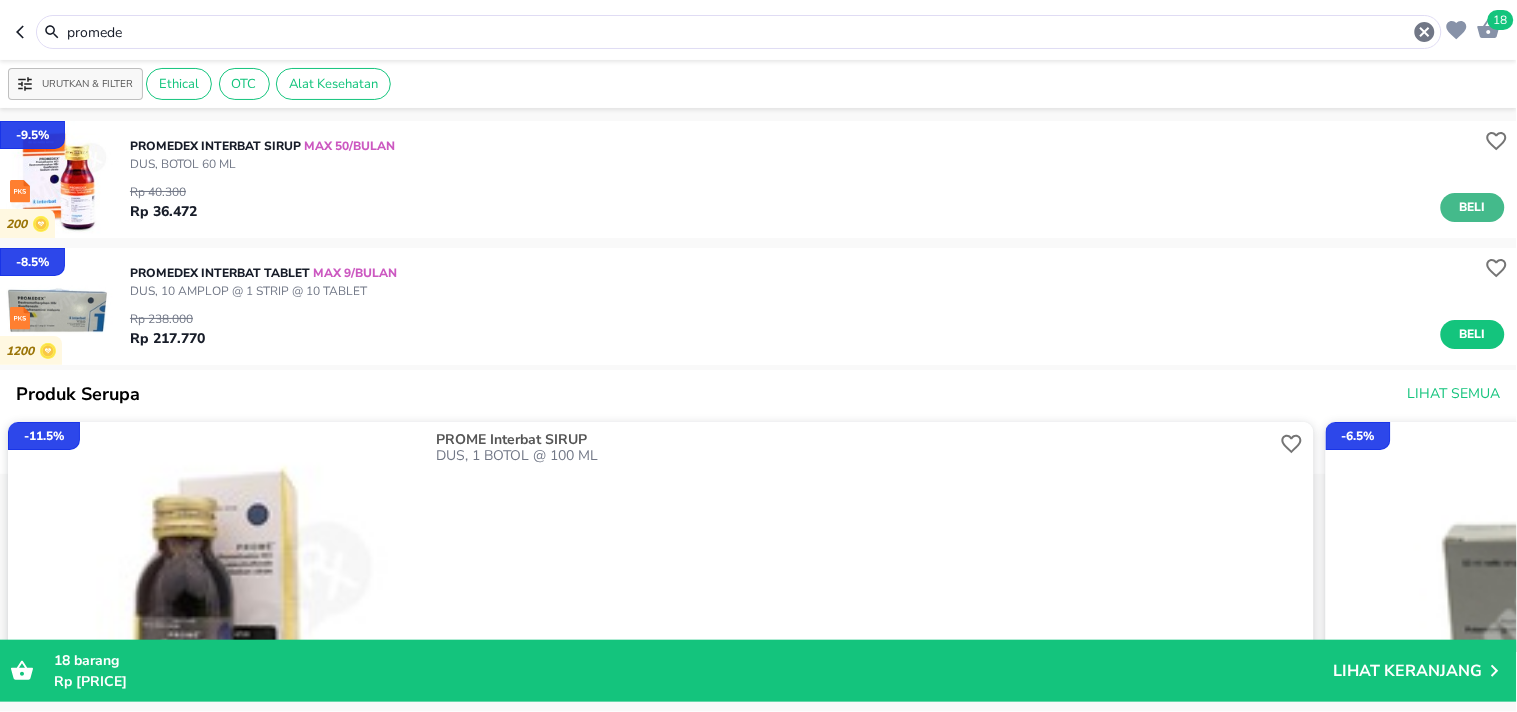 click on "Beli" at bounding box center [1473, 207] 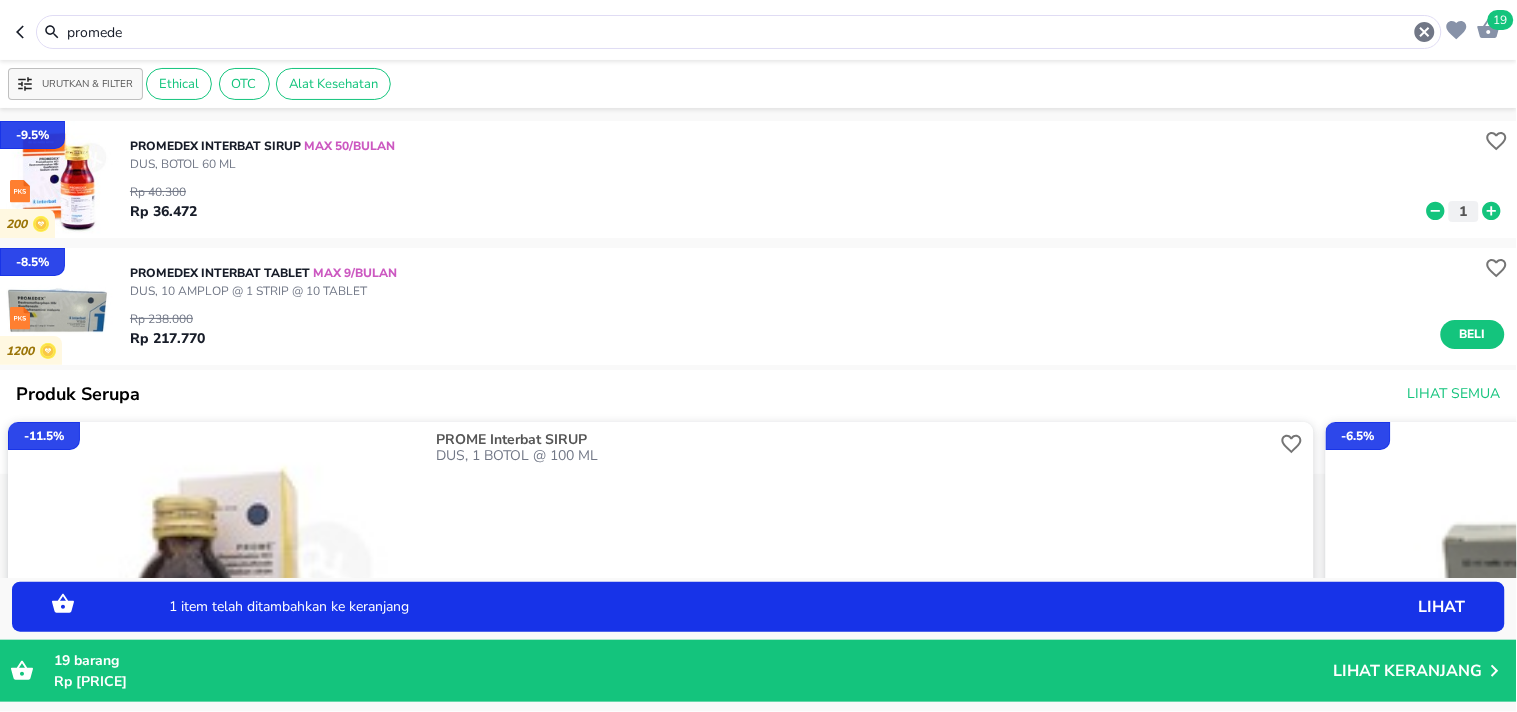 click 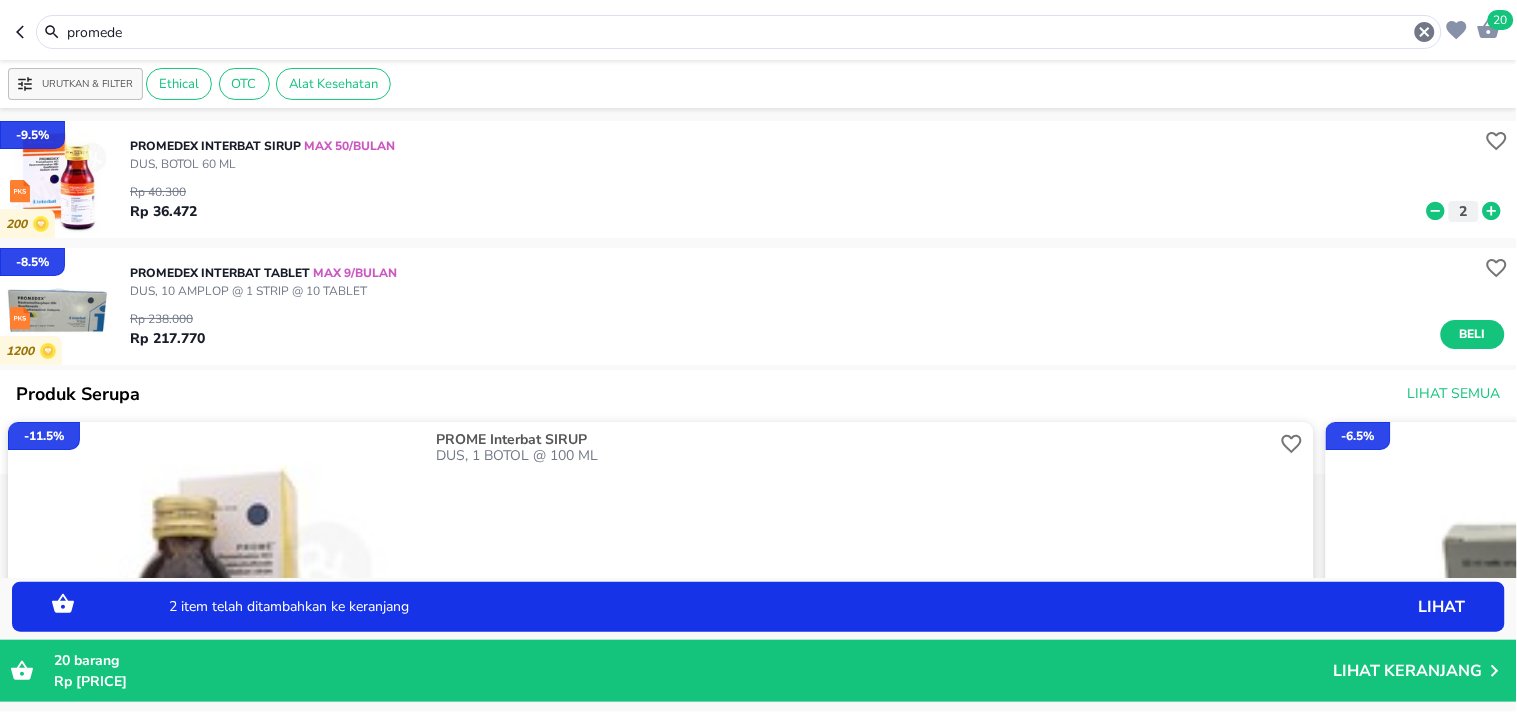 click 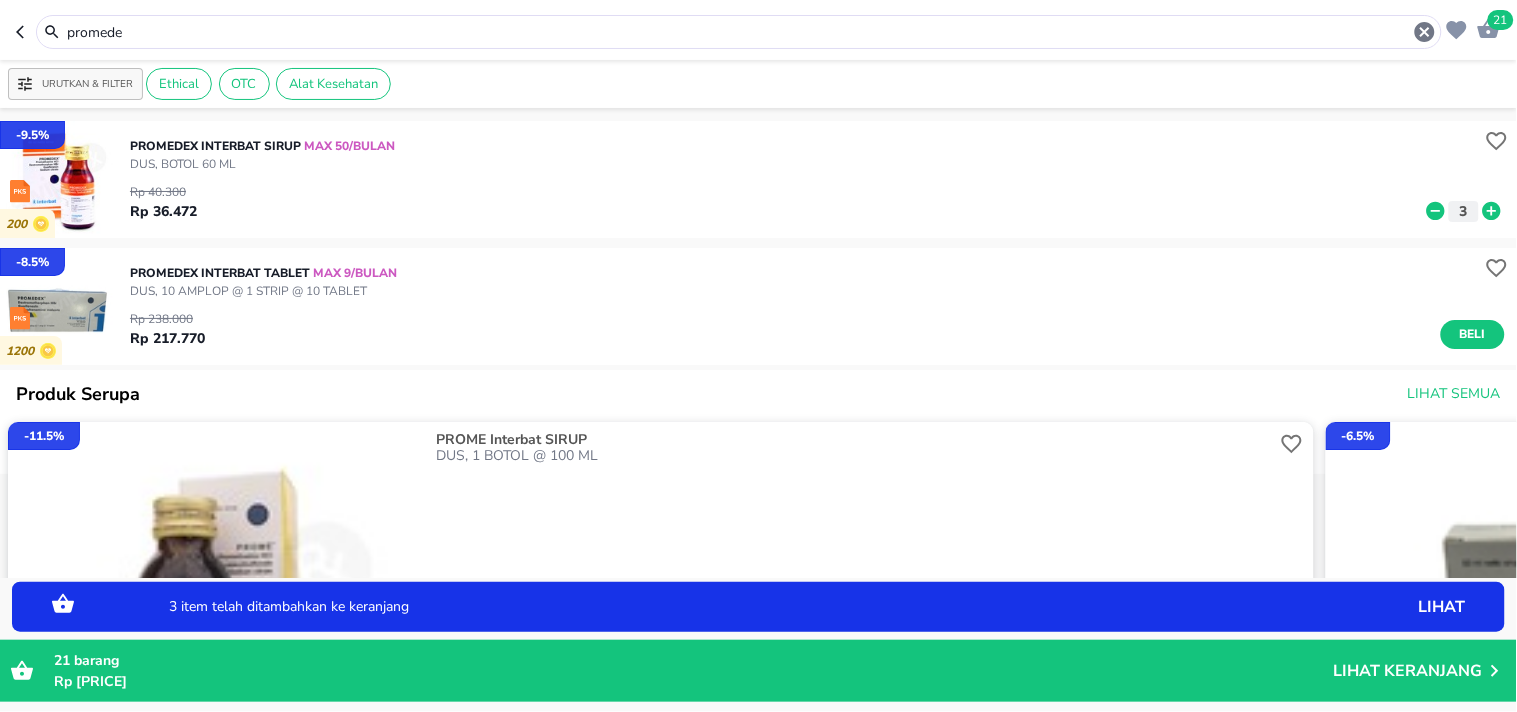 click 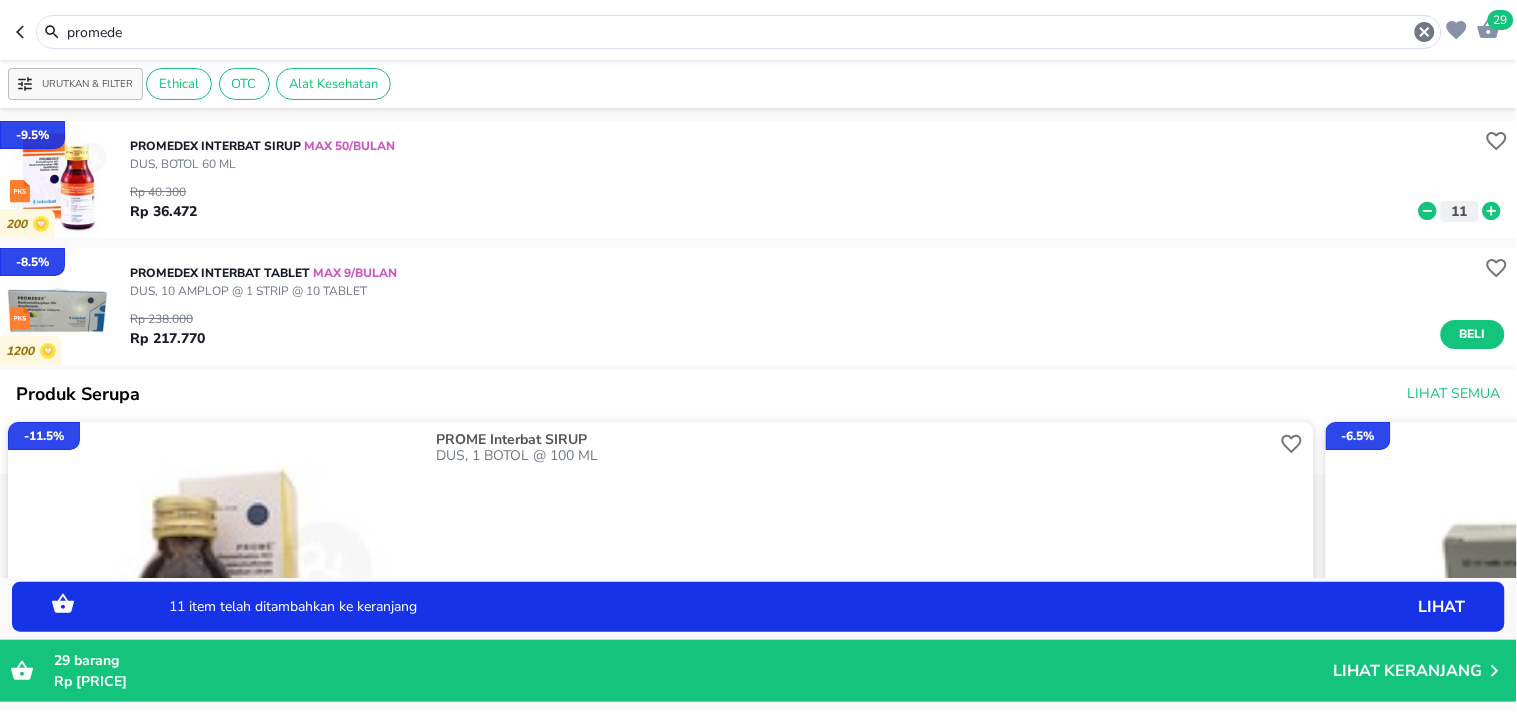 click 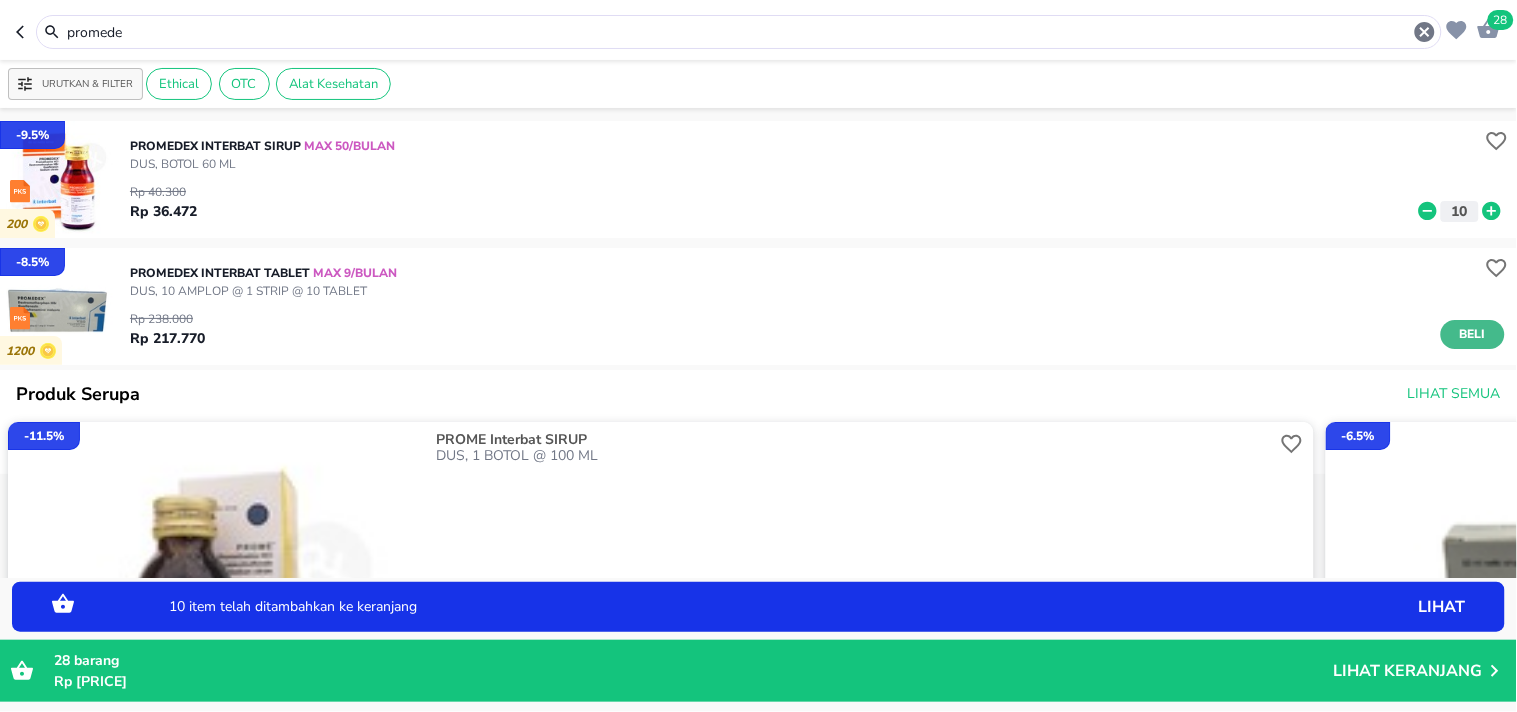 click on "Beli" at bounding box center (1473, 334) 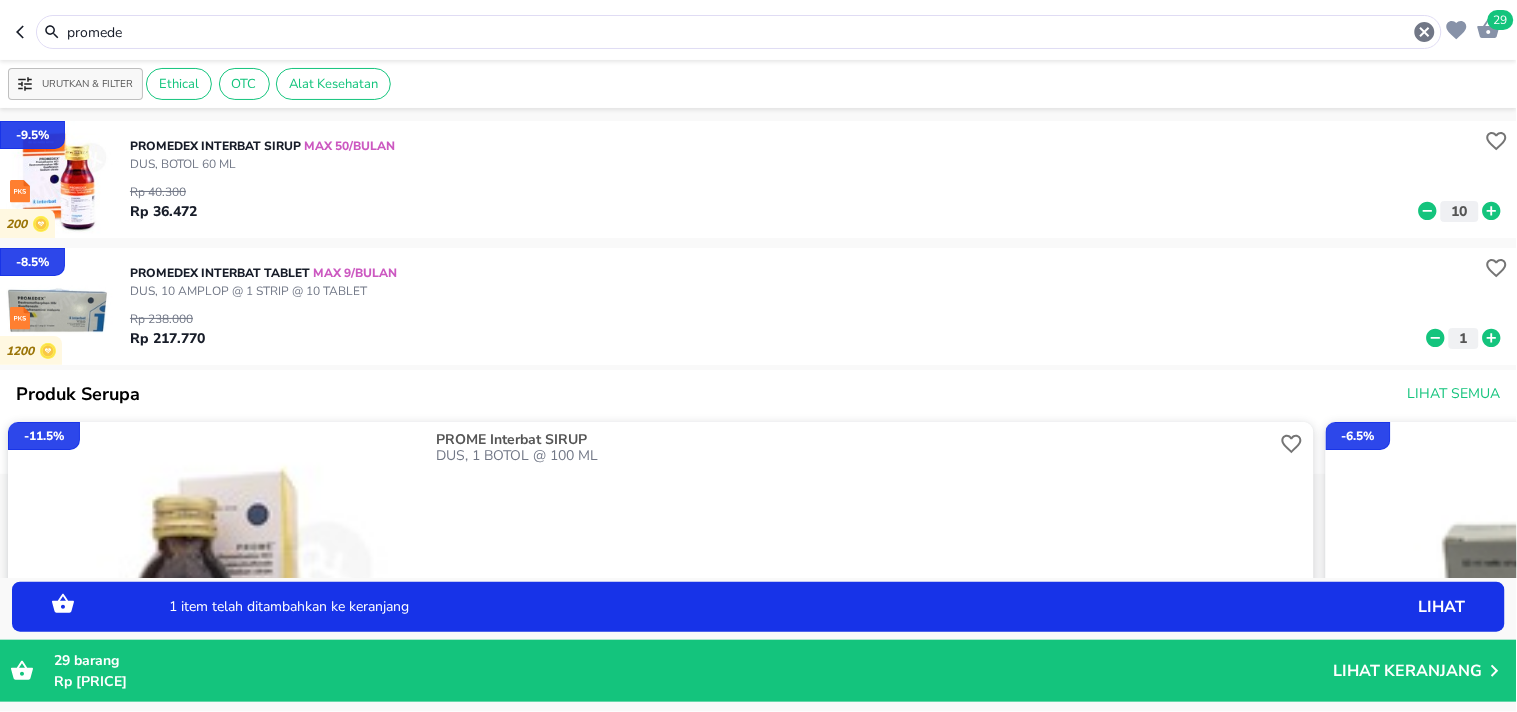 click 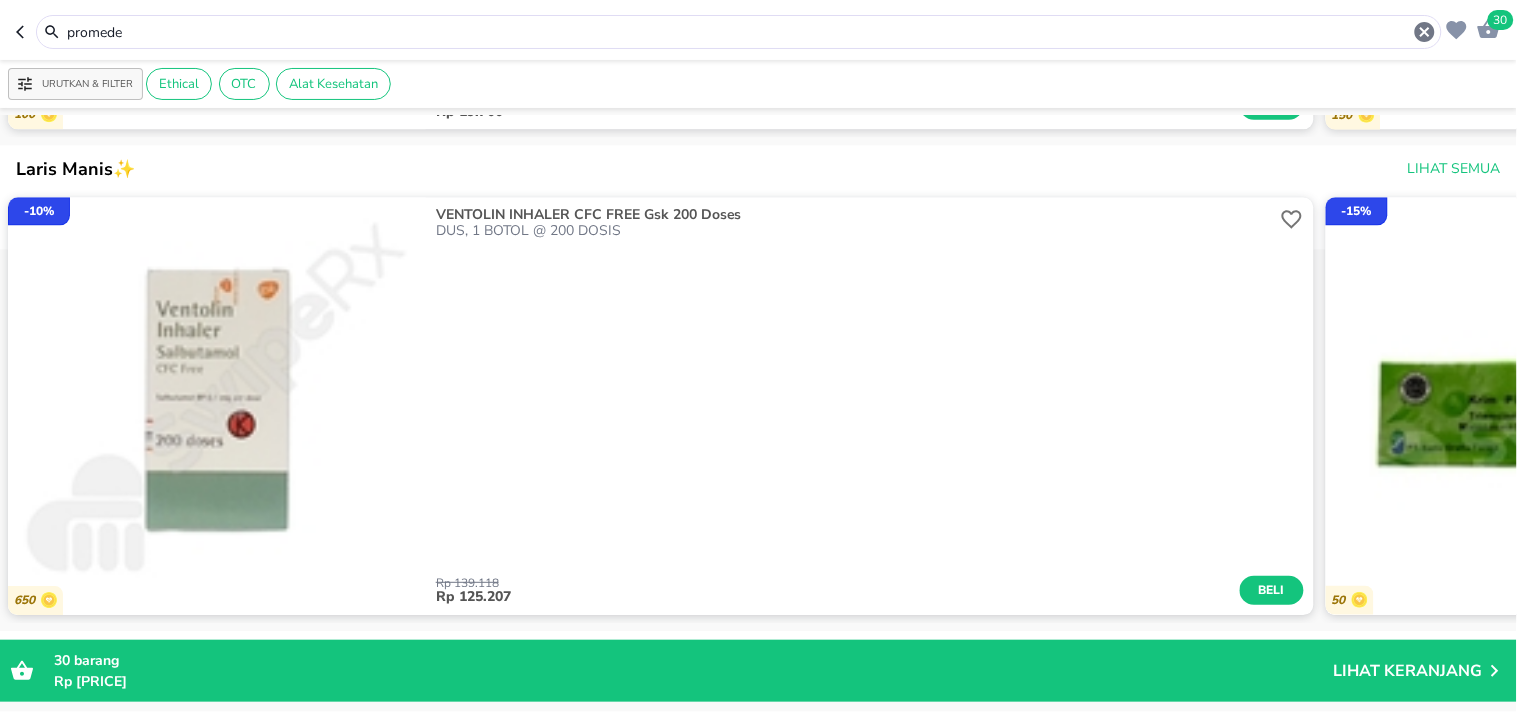 scroll, scrollTop: 2183, scrollLeft: 0, axis: vertical 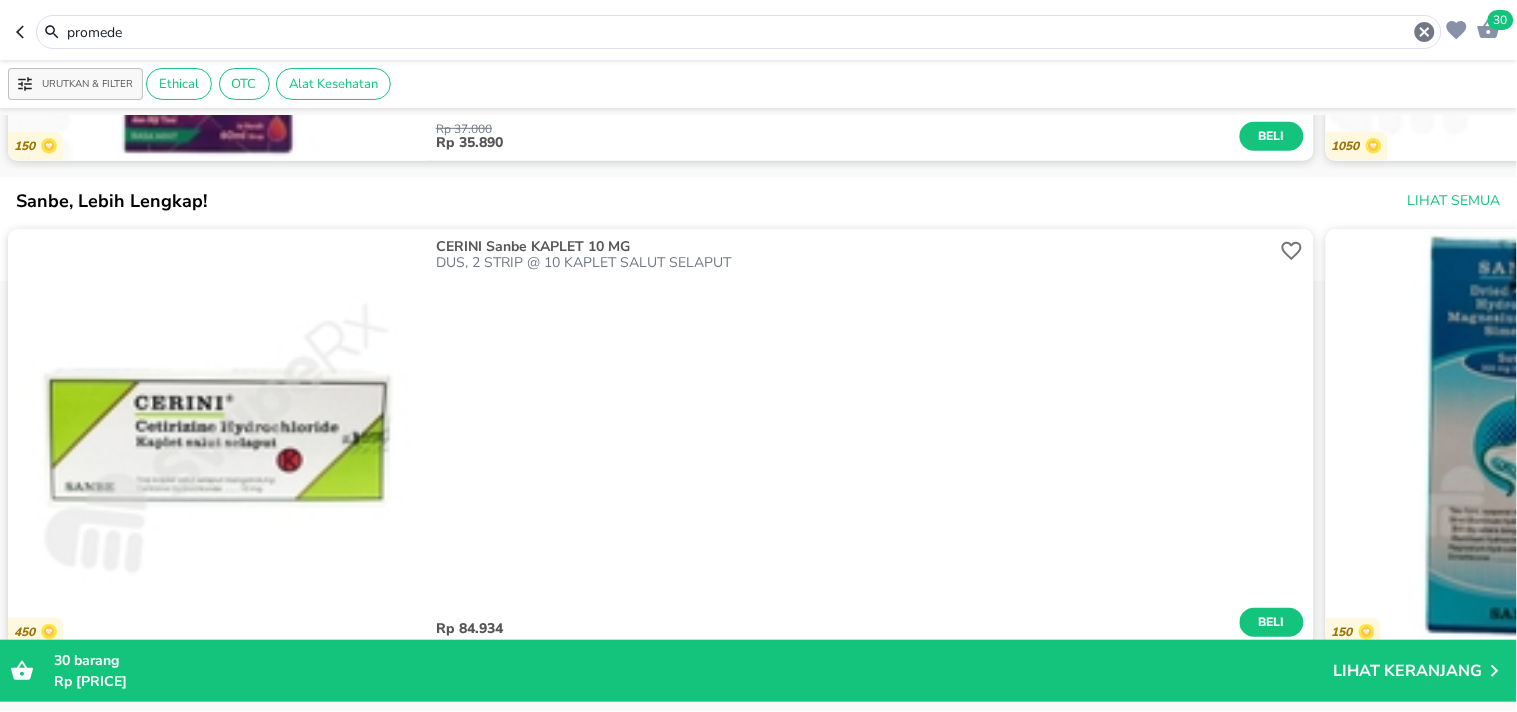 click on "30" at bounding box center [1501, 20] 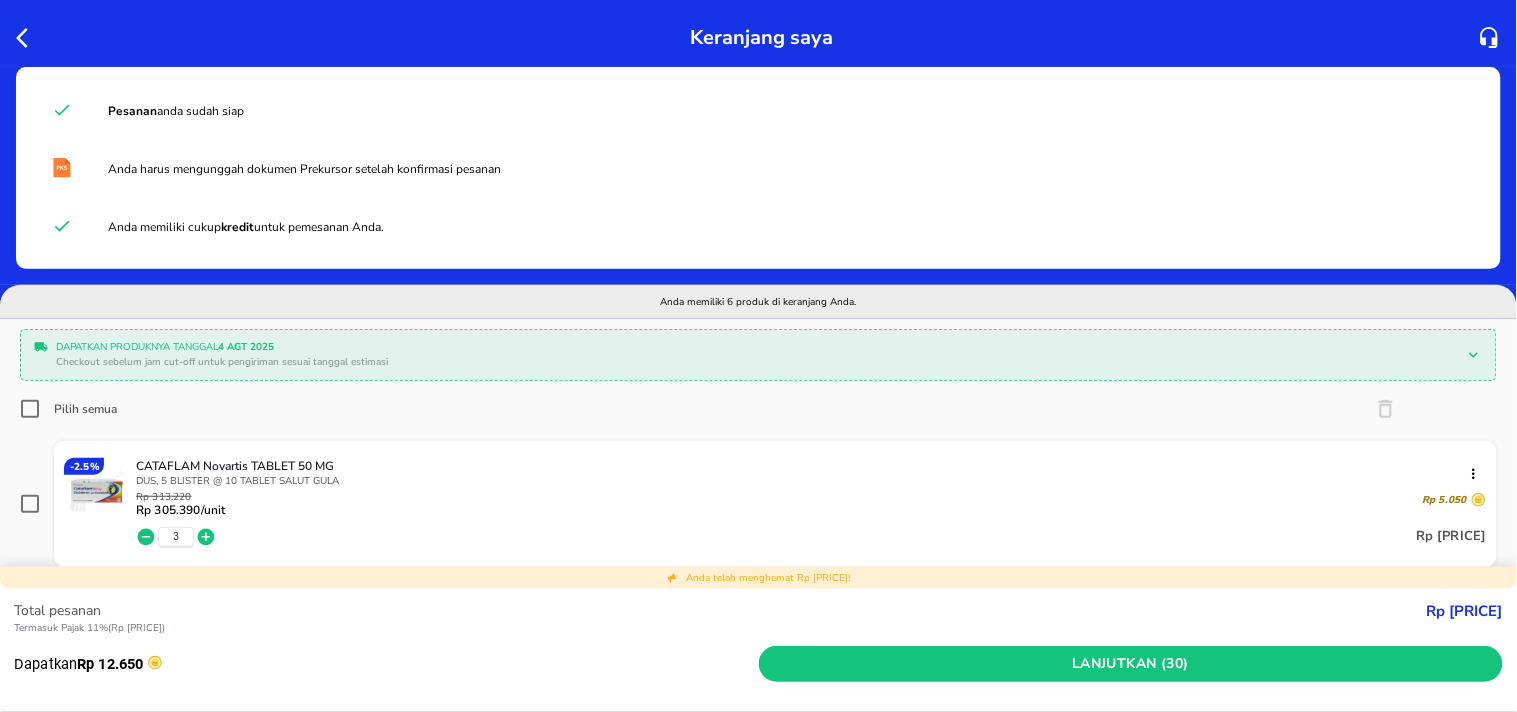 scroll, scrollTop: 555, scrollLeft: 0, axis: vertical 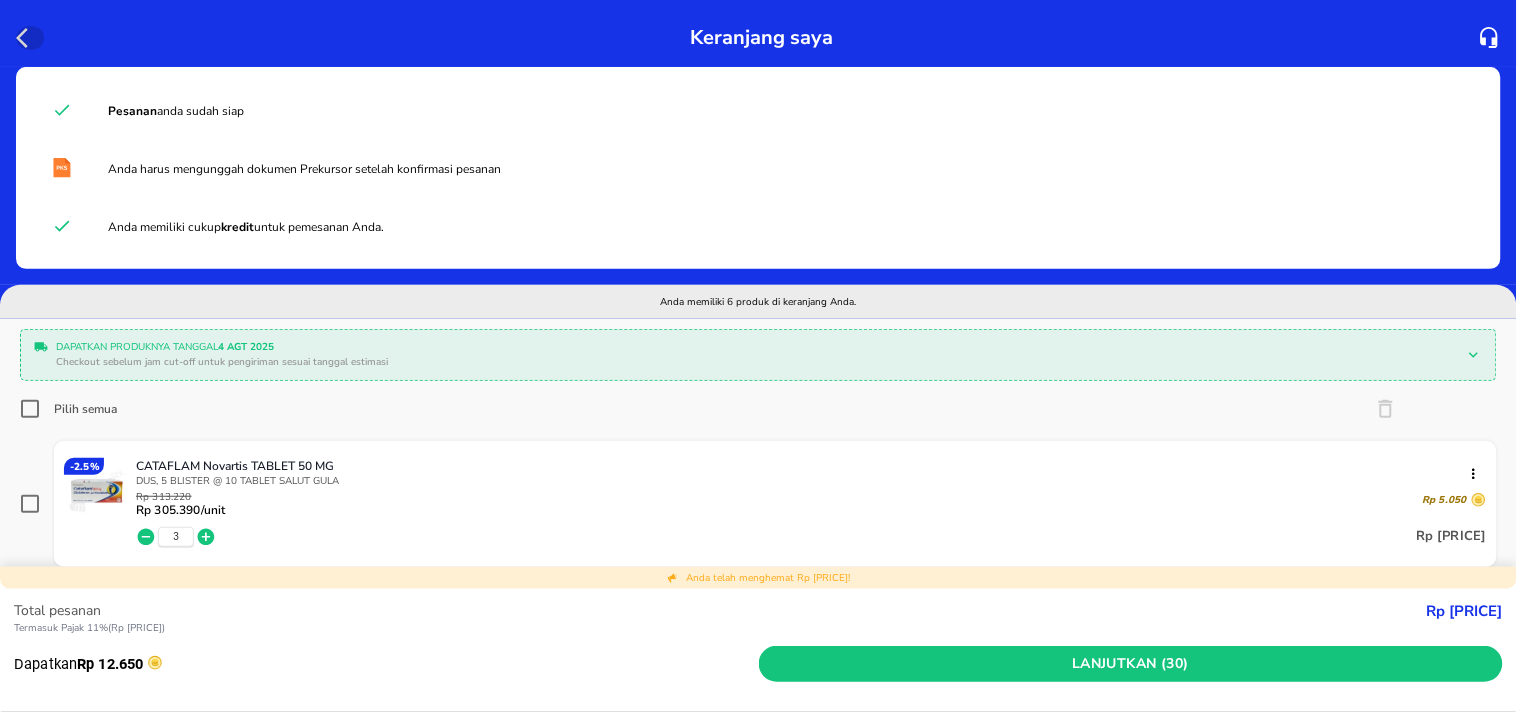 click 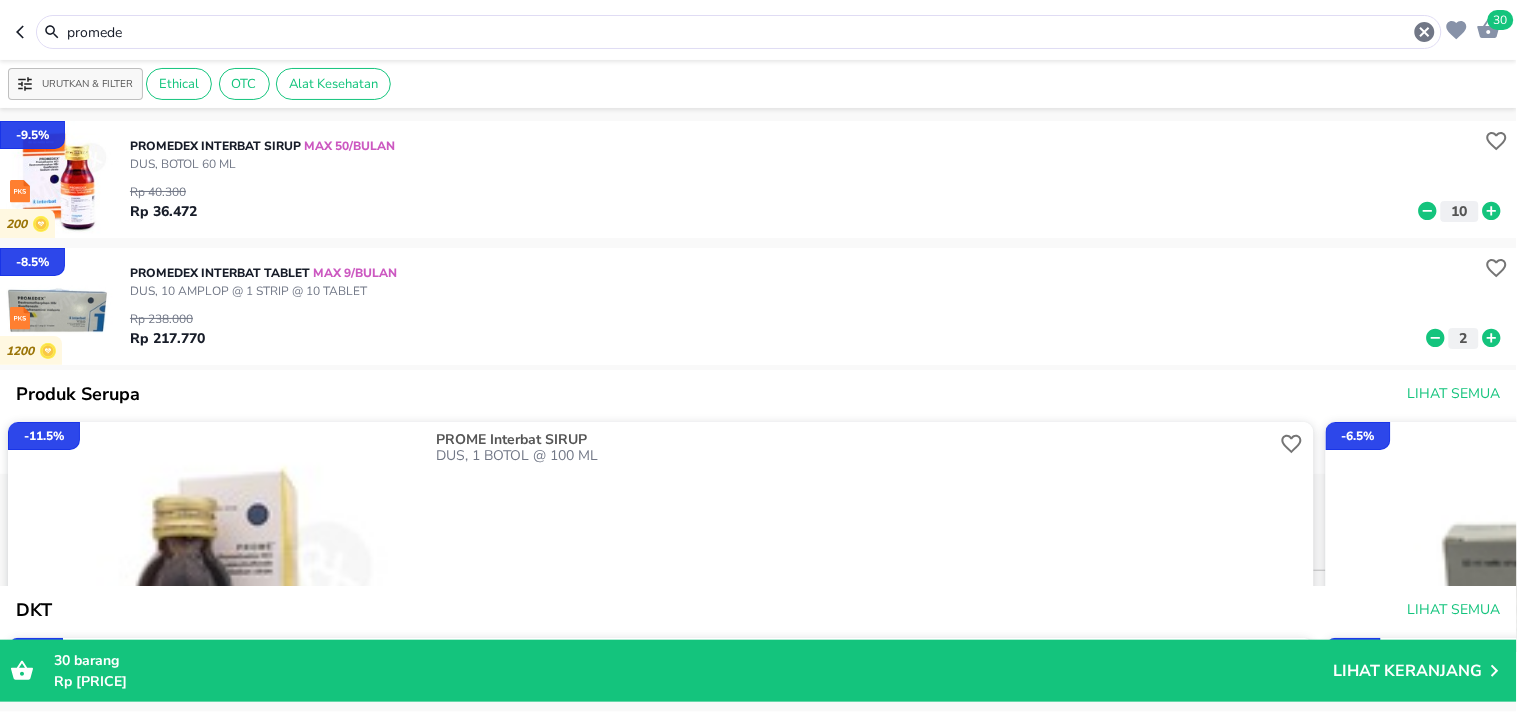 drag, startPoint x: 158, startPoint y: 34, endPoint x: 8, endPoint y: 34, distance: 150 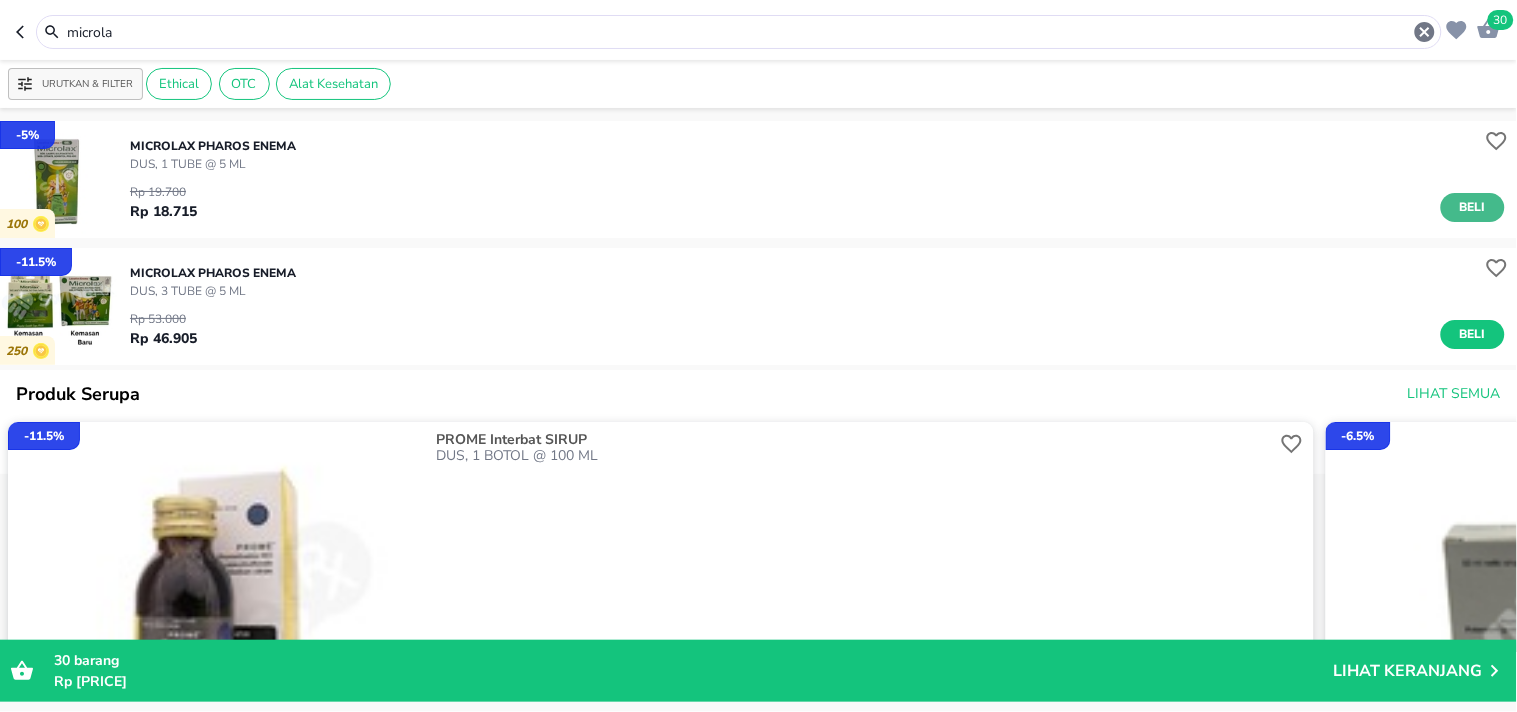 click on "Beli" at bounding box center (1473, 207) 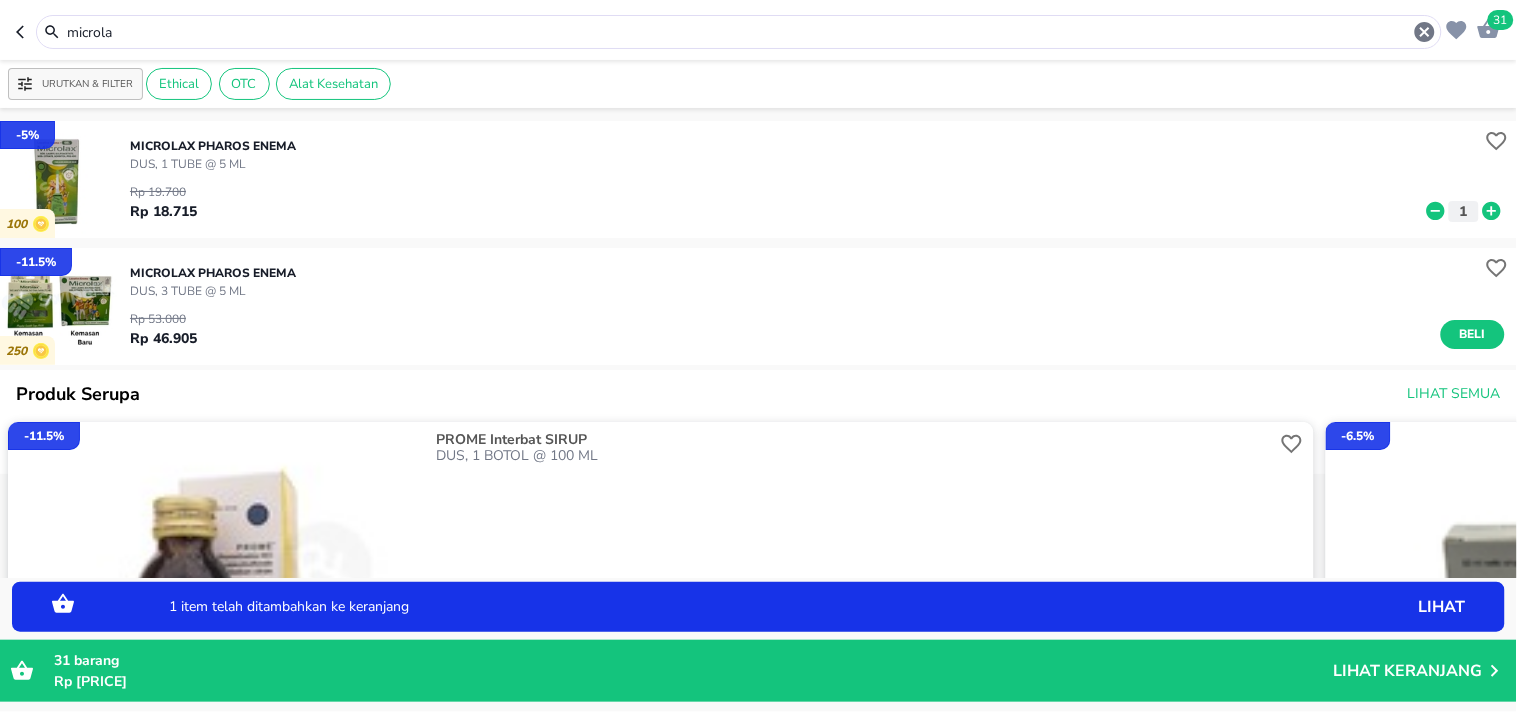 click 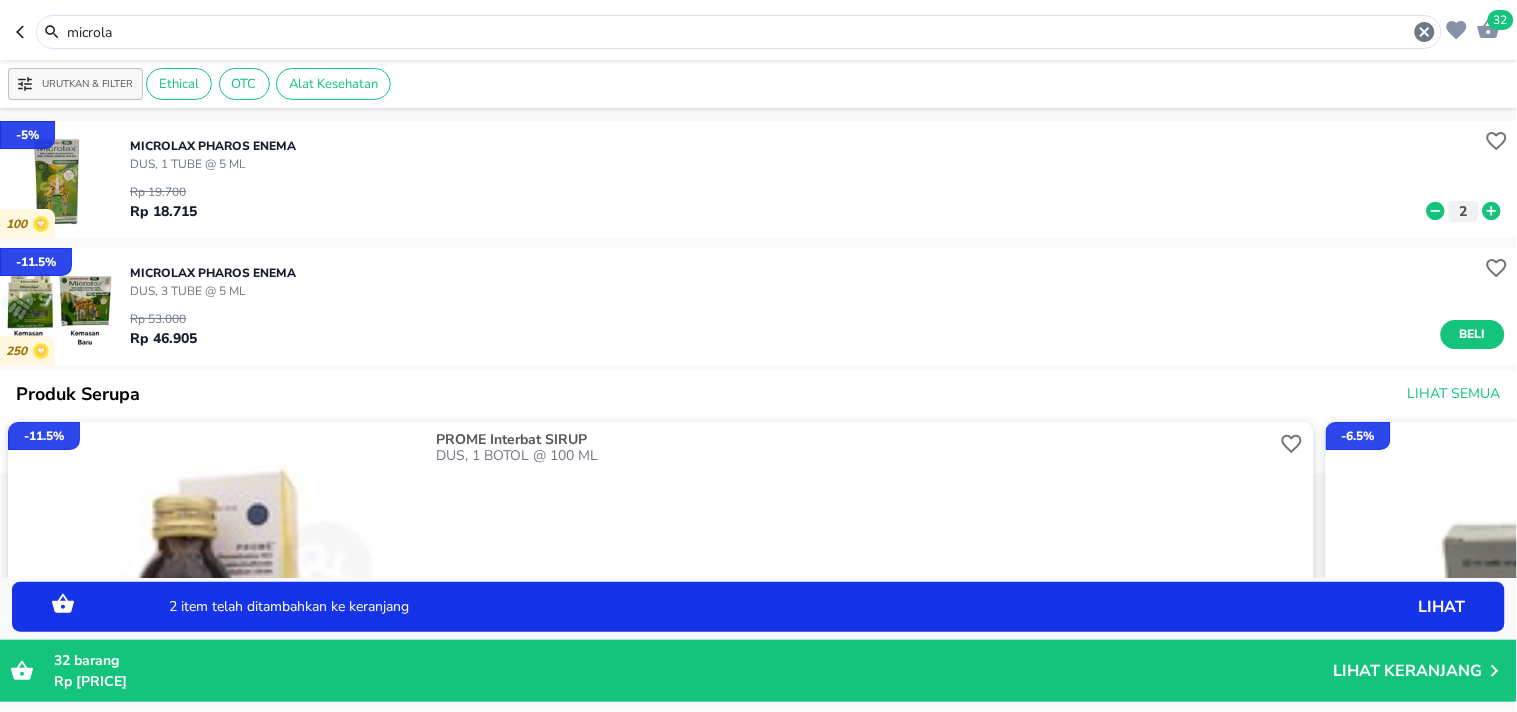 click 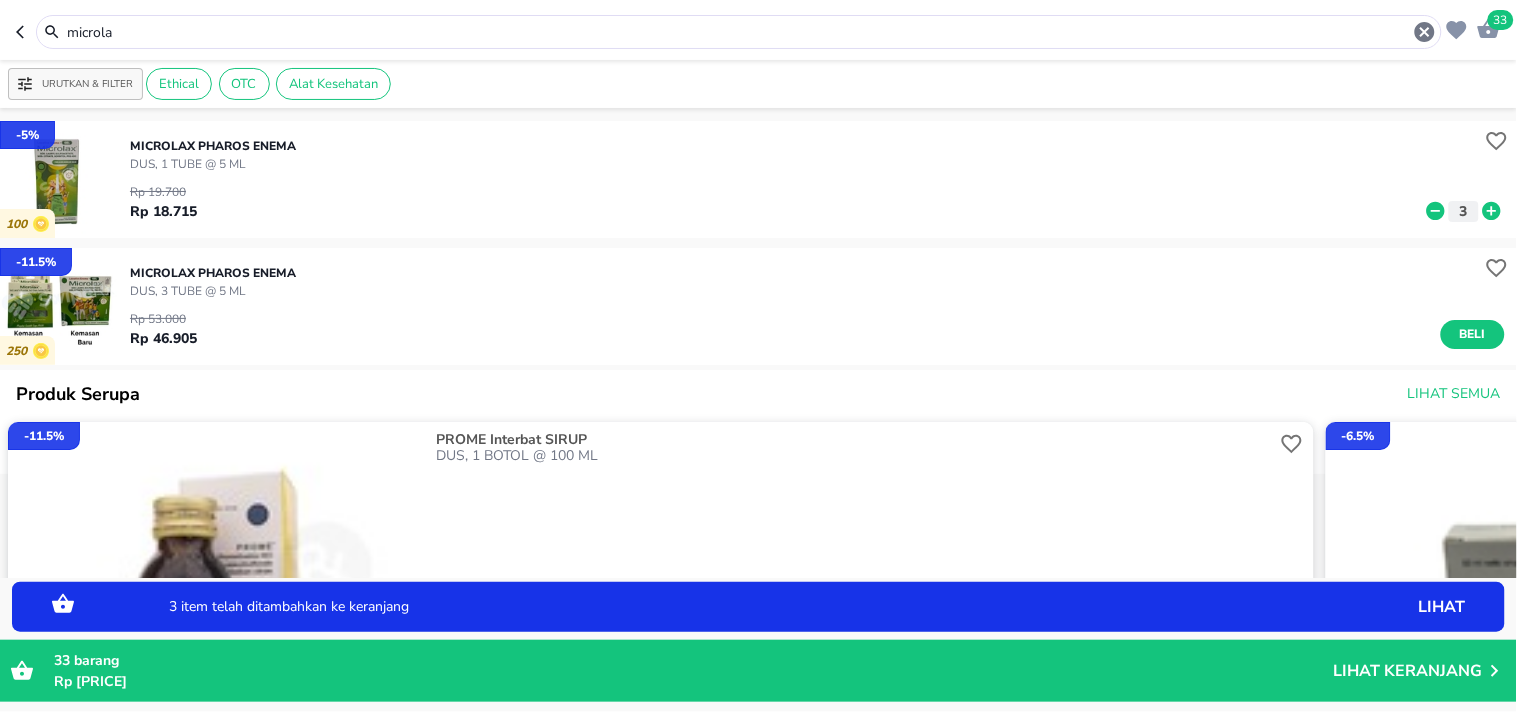 click 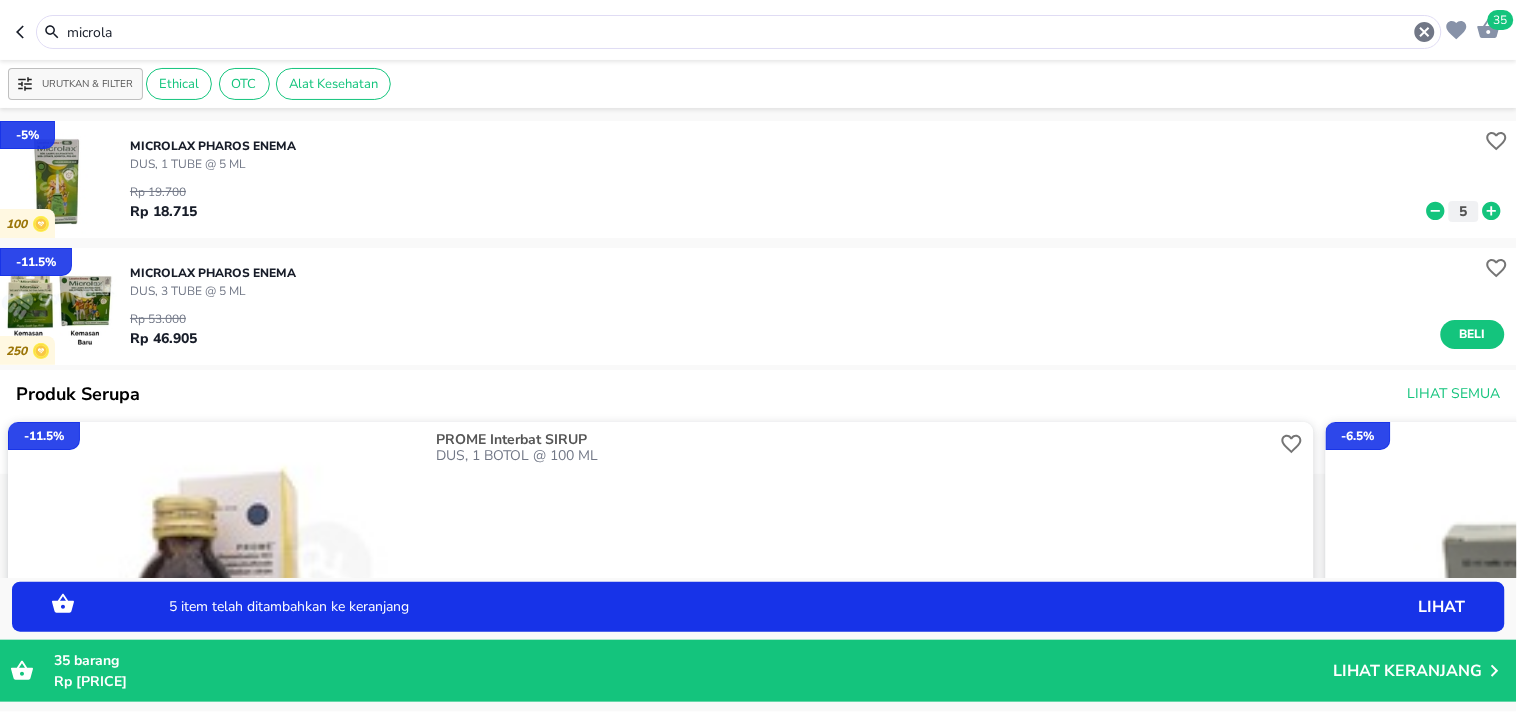 click 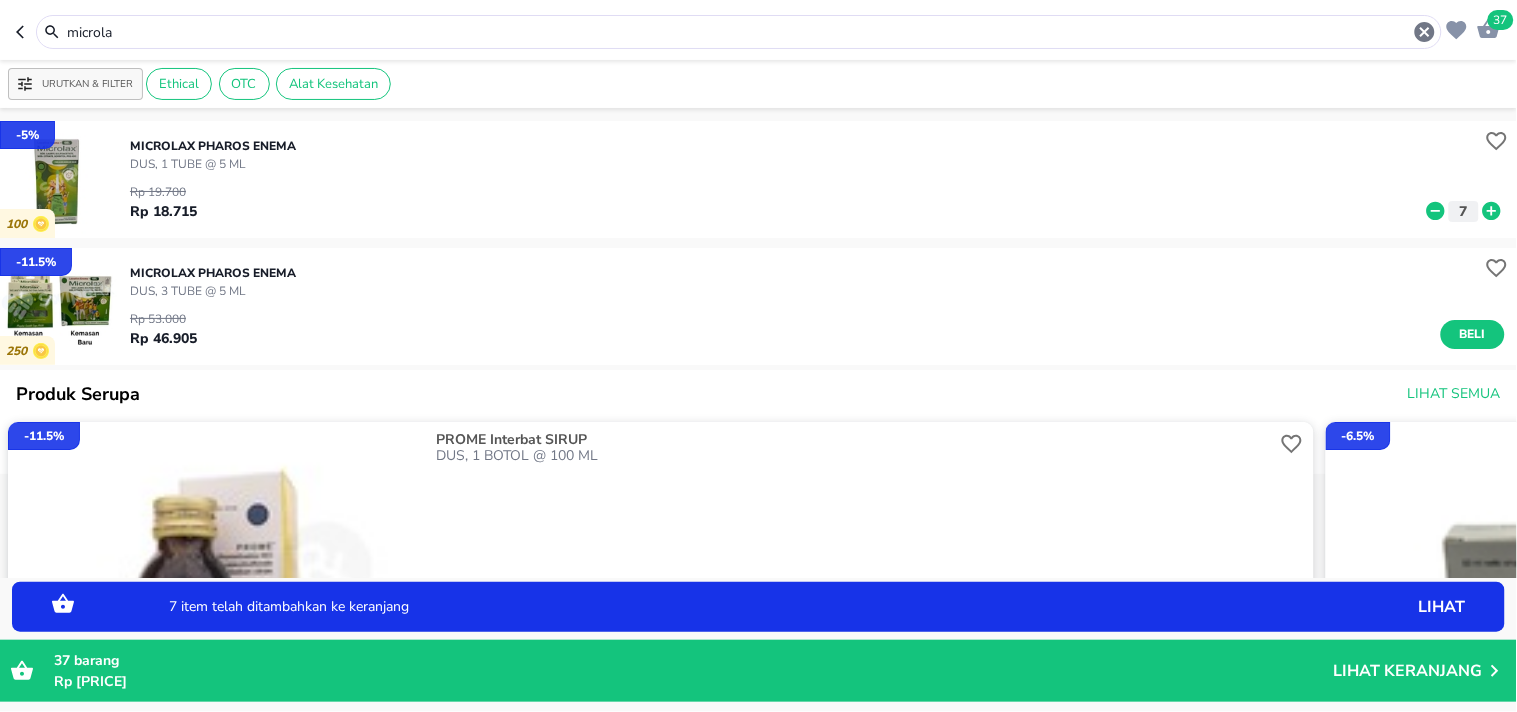 click 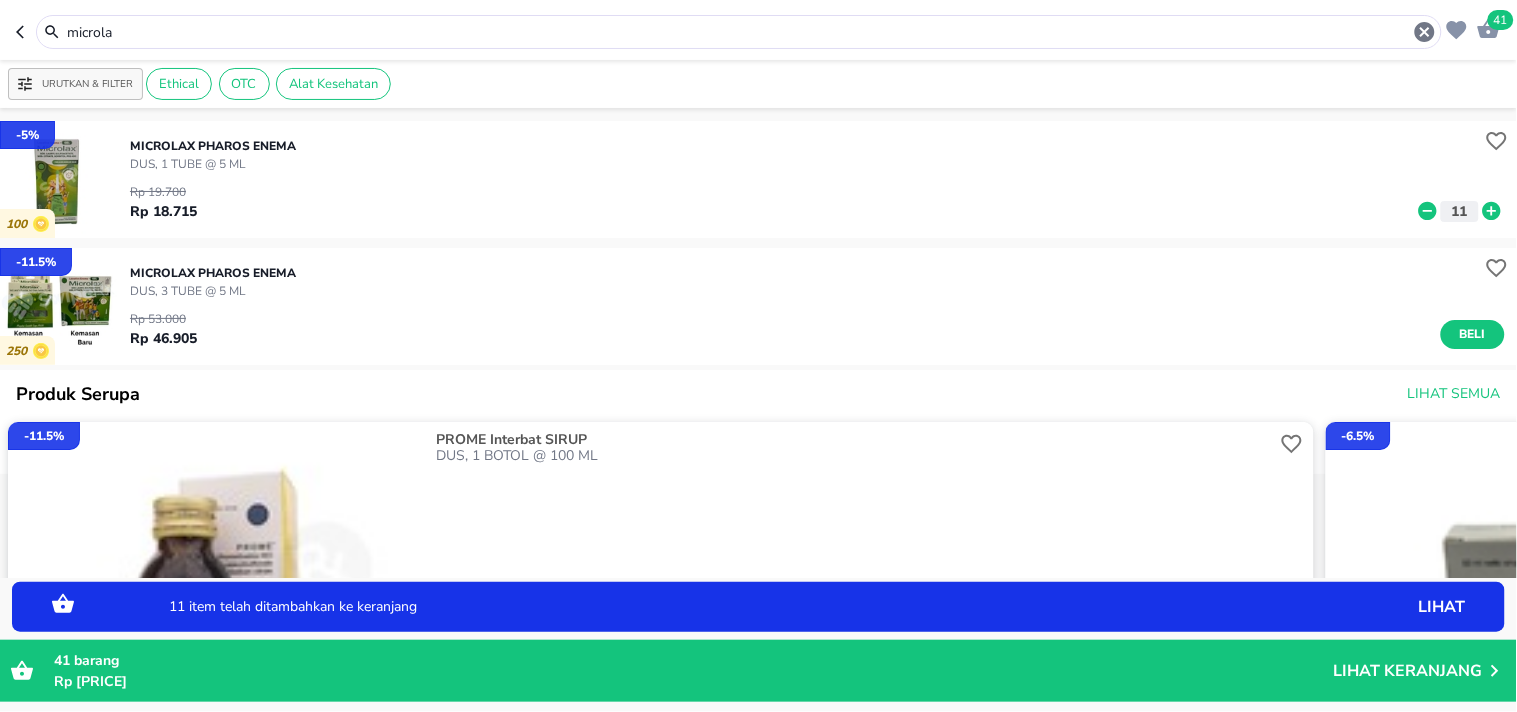 click 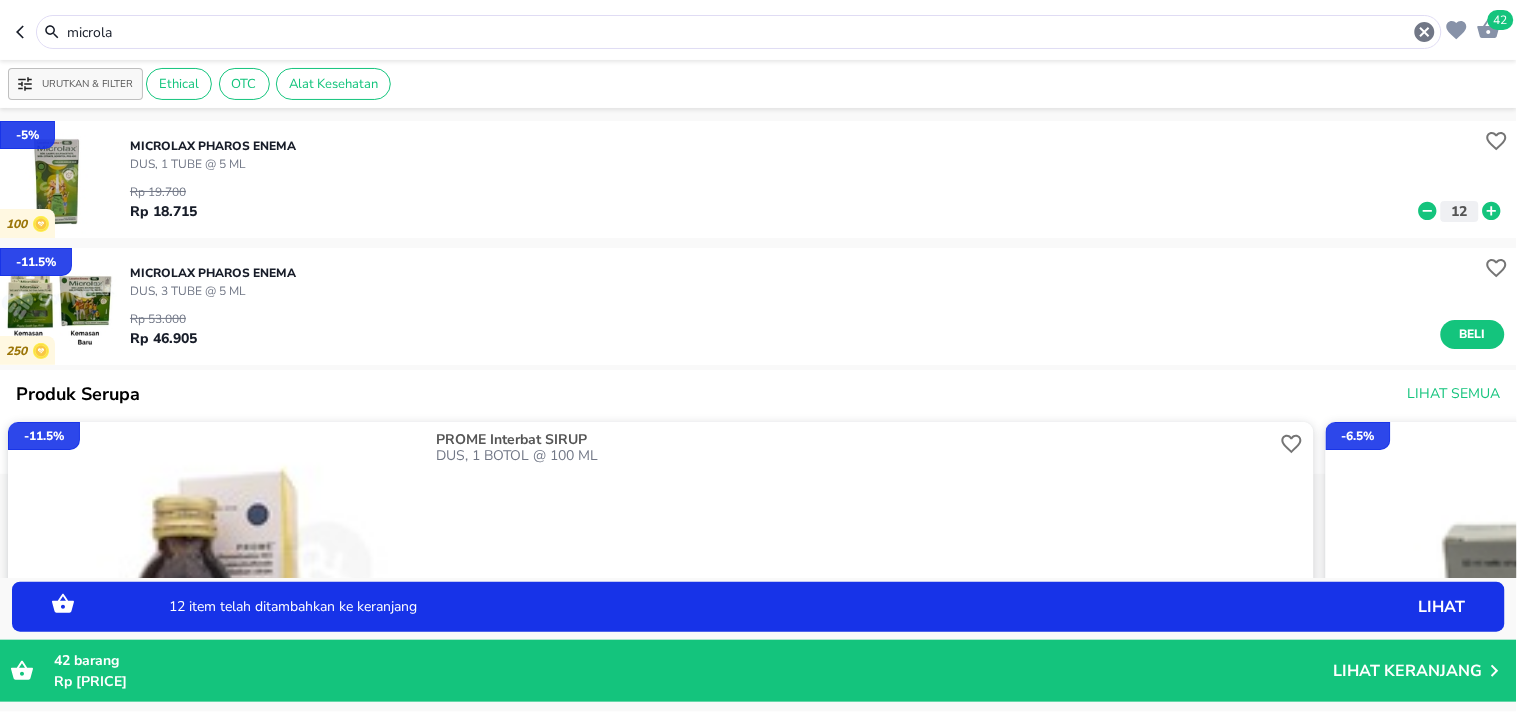 click 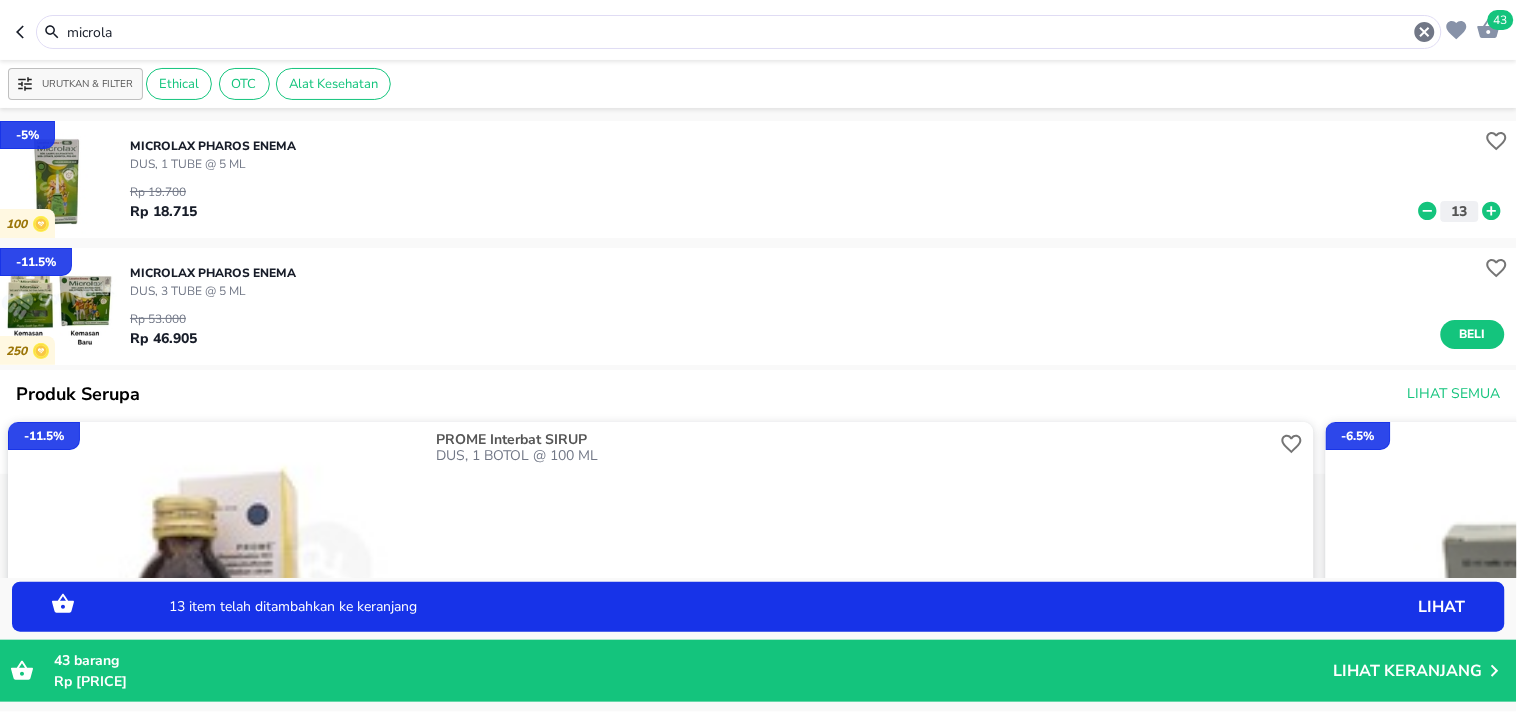 click 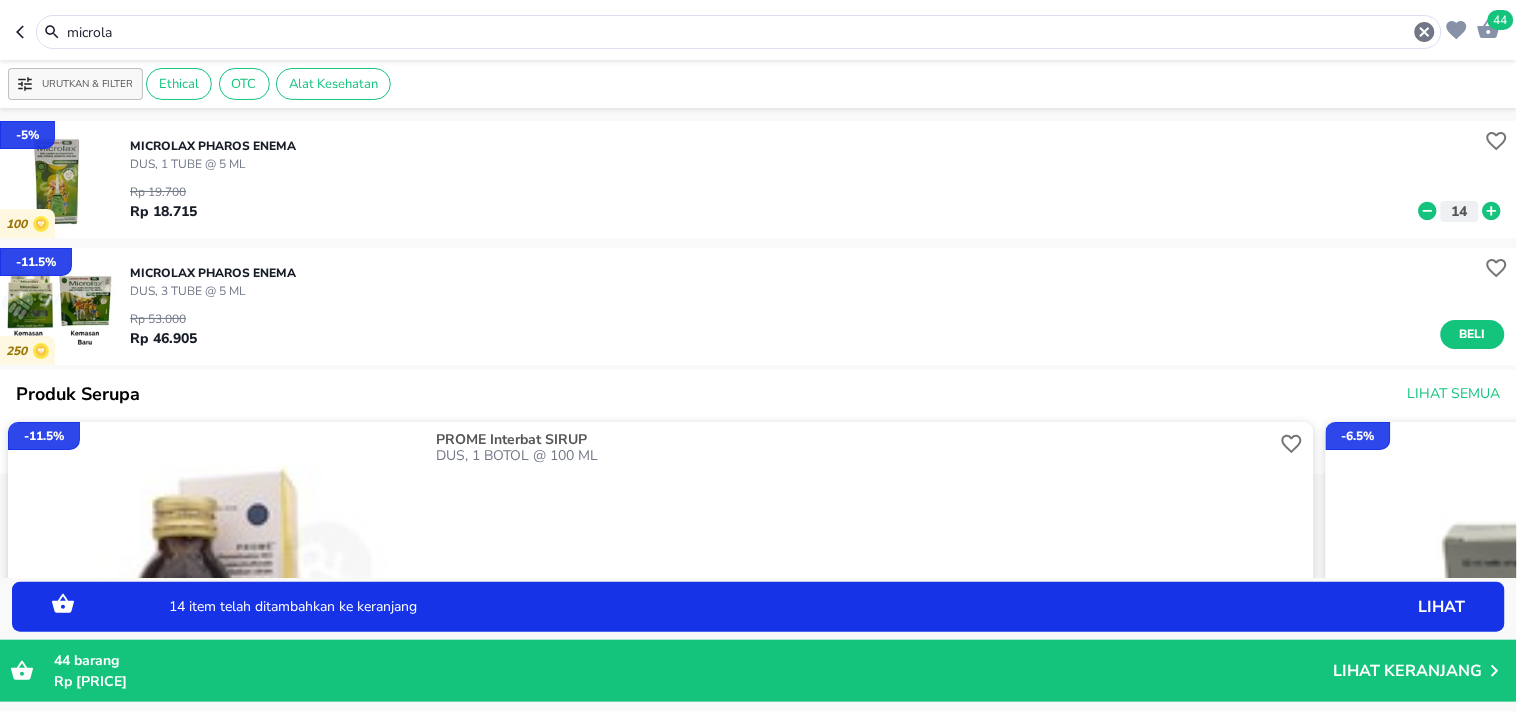 click 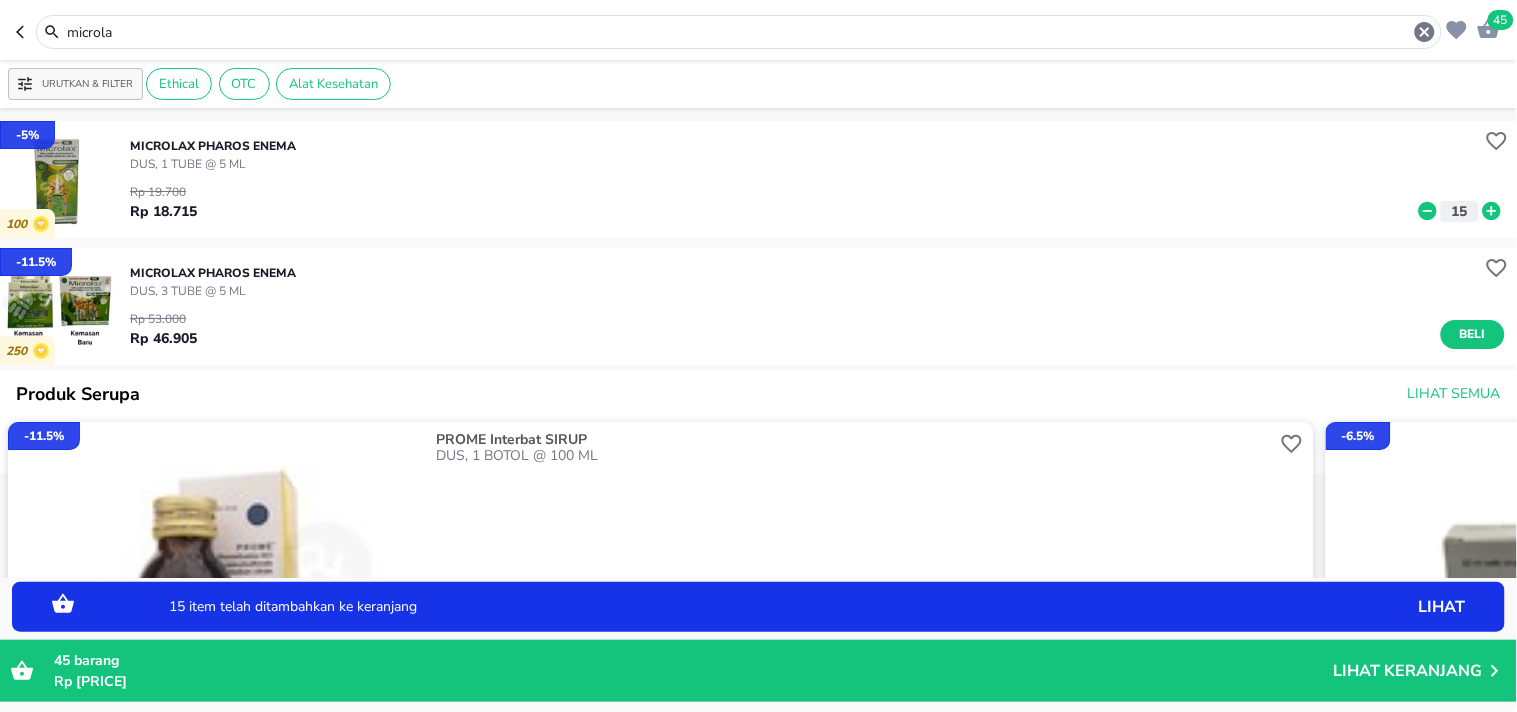 click 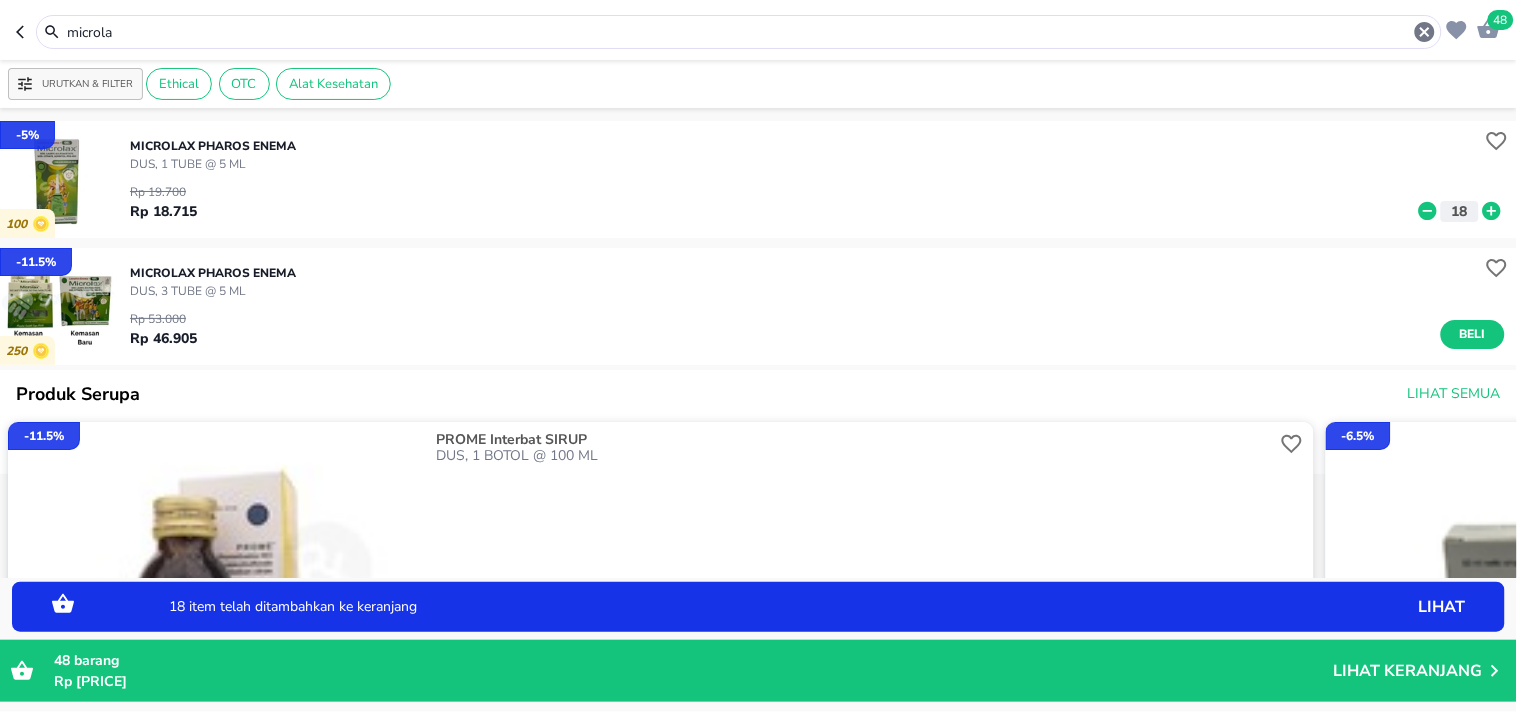 click 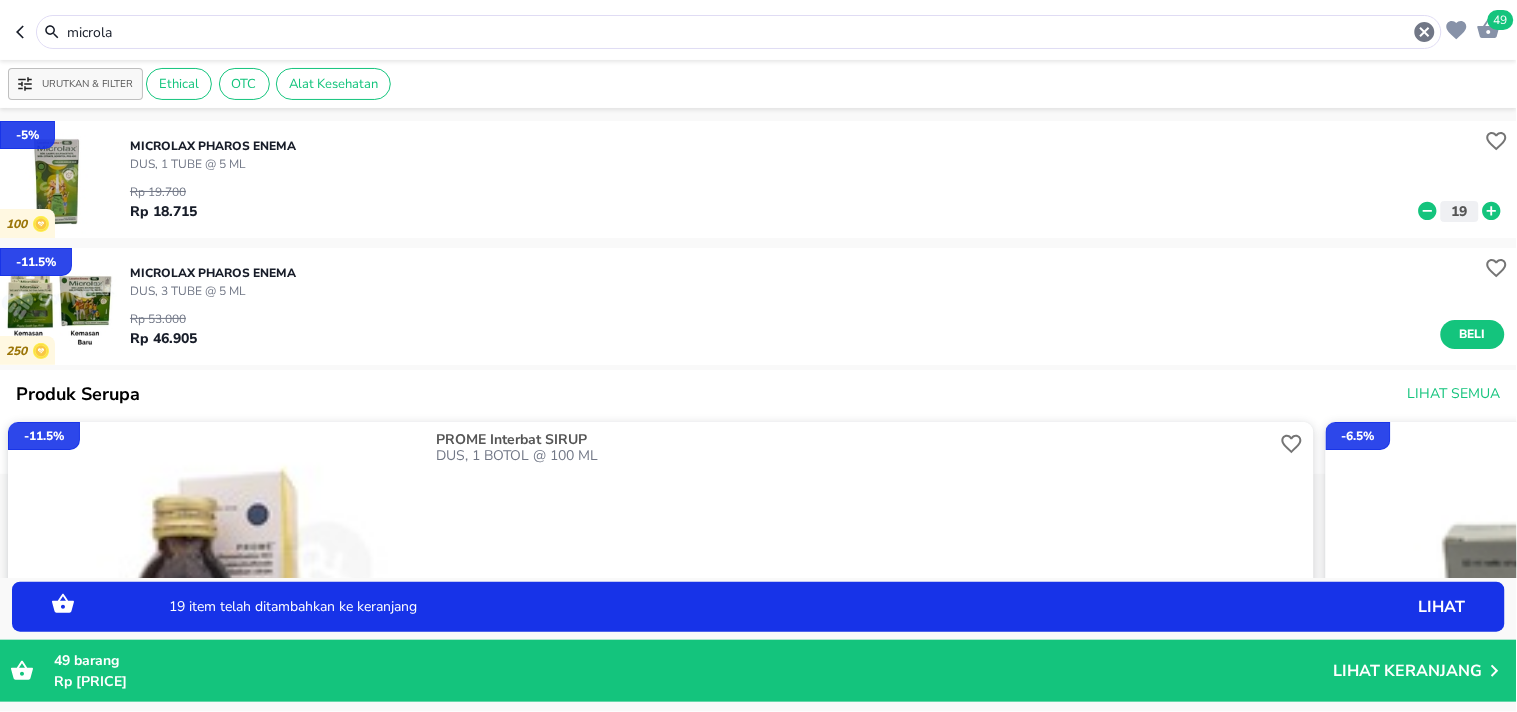 click 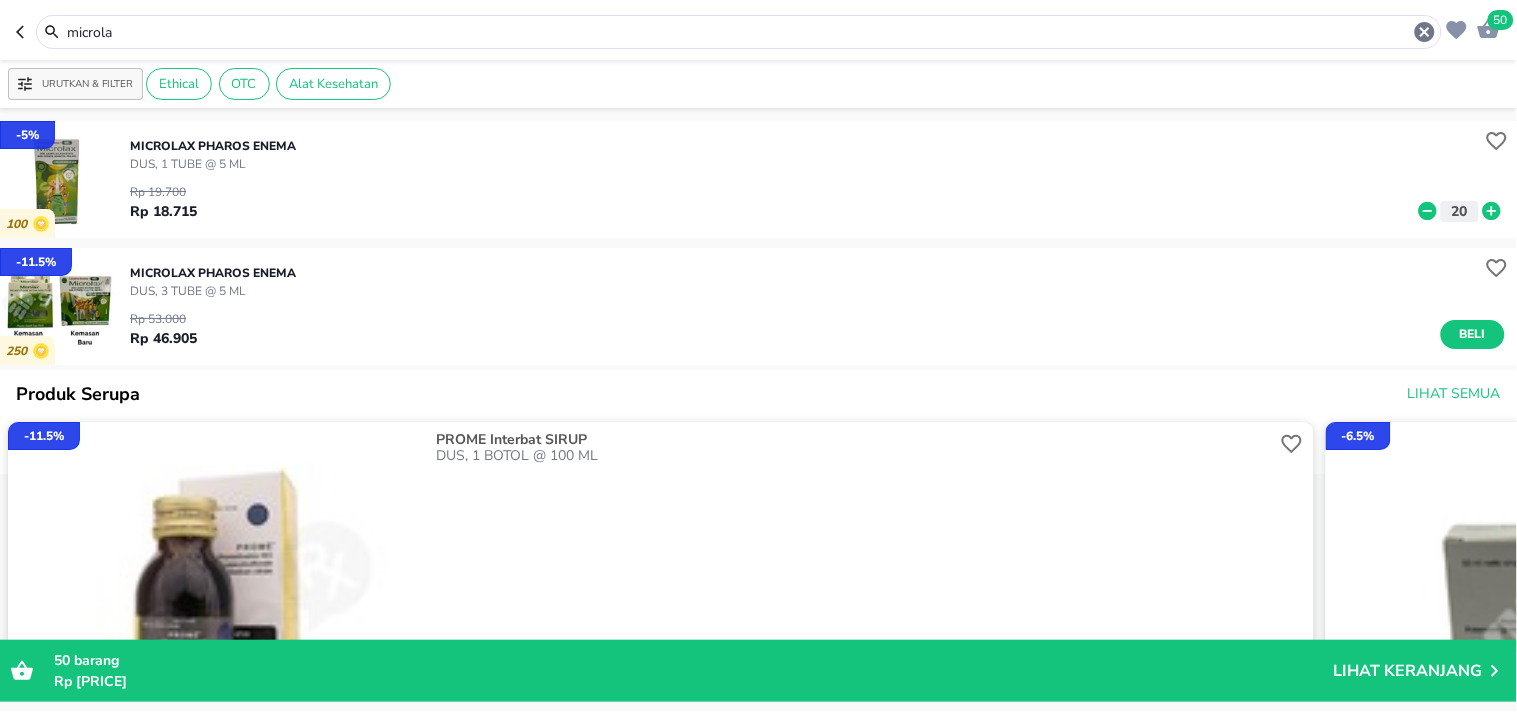 drag, startPoint x: 182, startPoint y: 25, endPoint x: 77, endPoint y: 30, distance: 105.11898 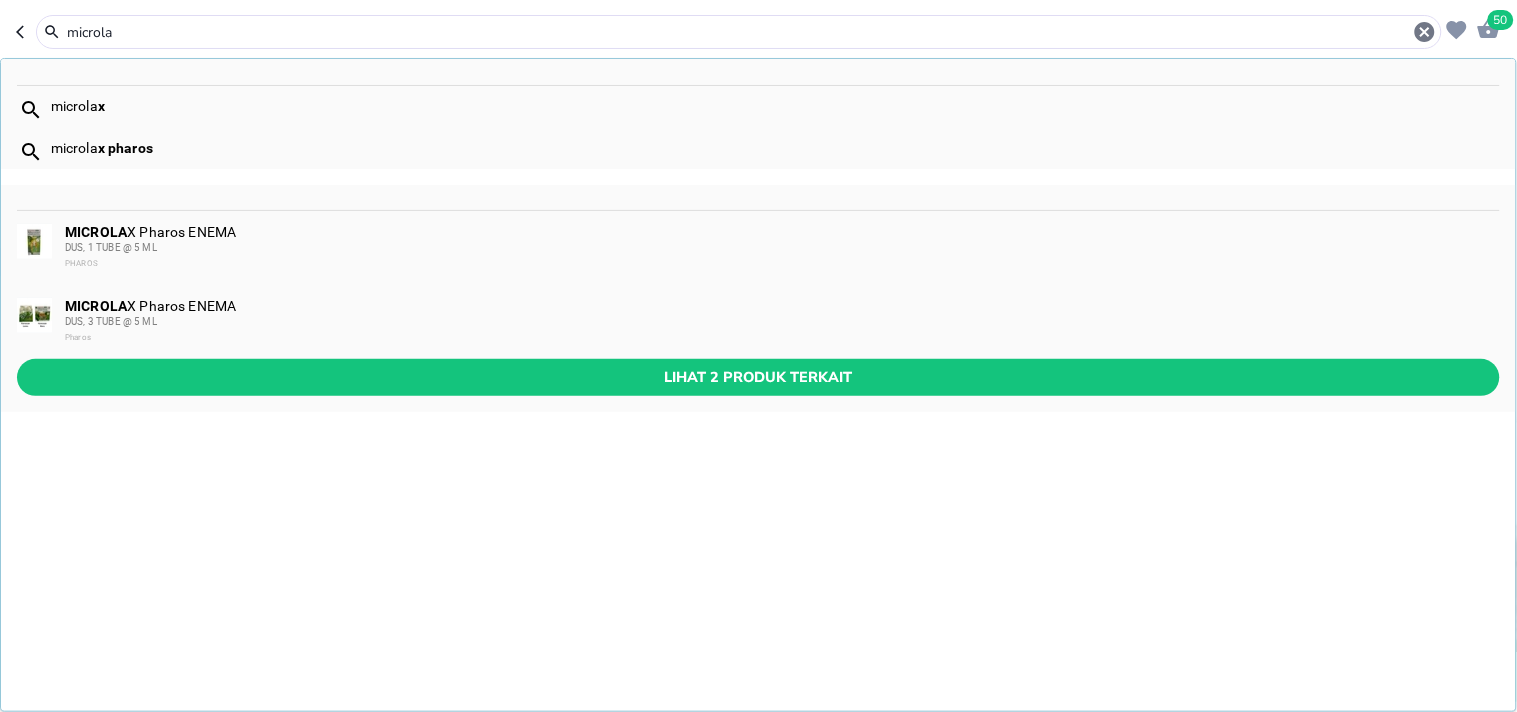 type on "m" 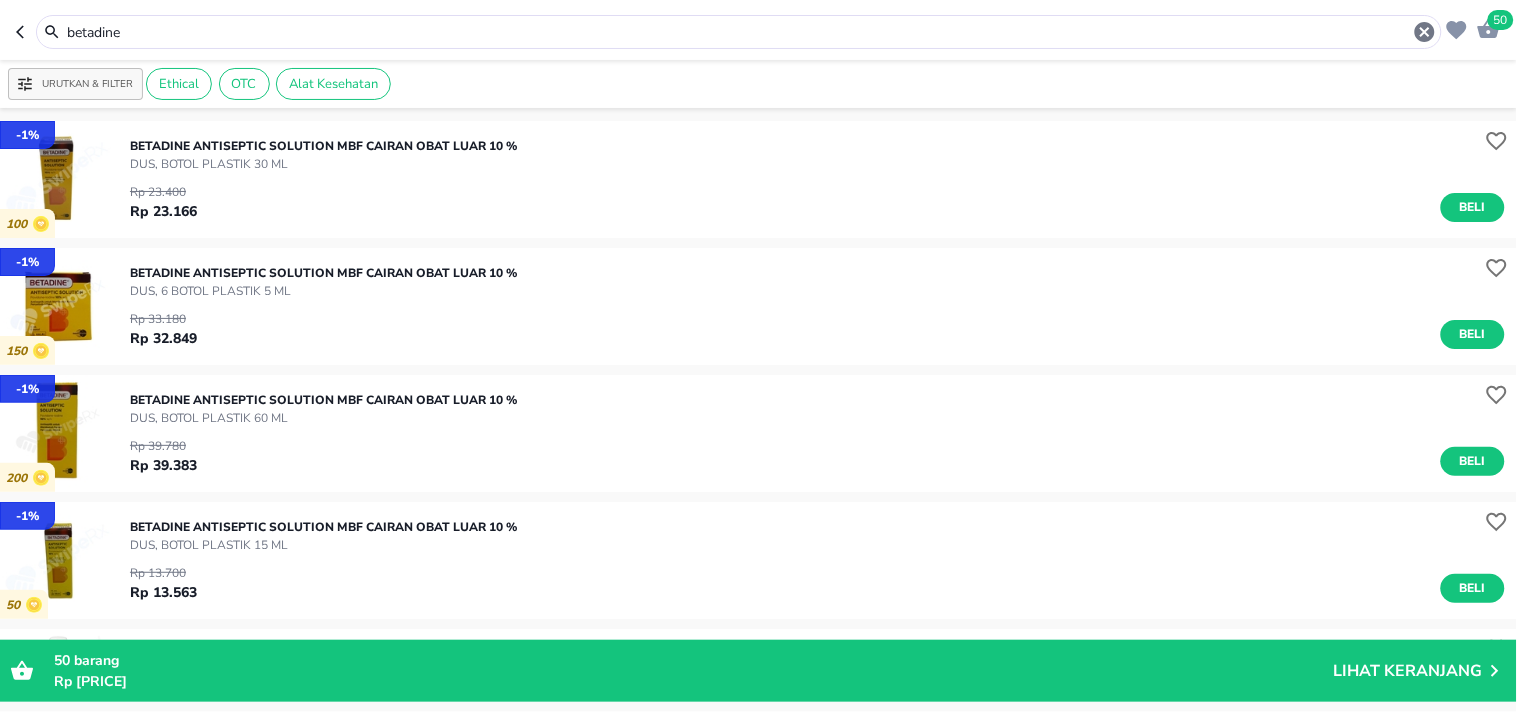 scroll, scrollTop: 555, scrollLeft: 0, axis: vertical 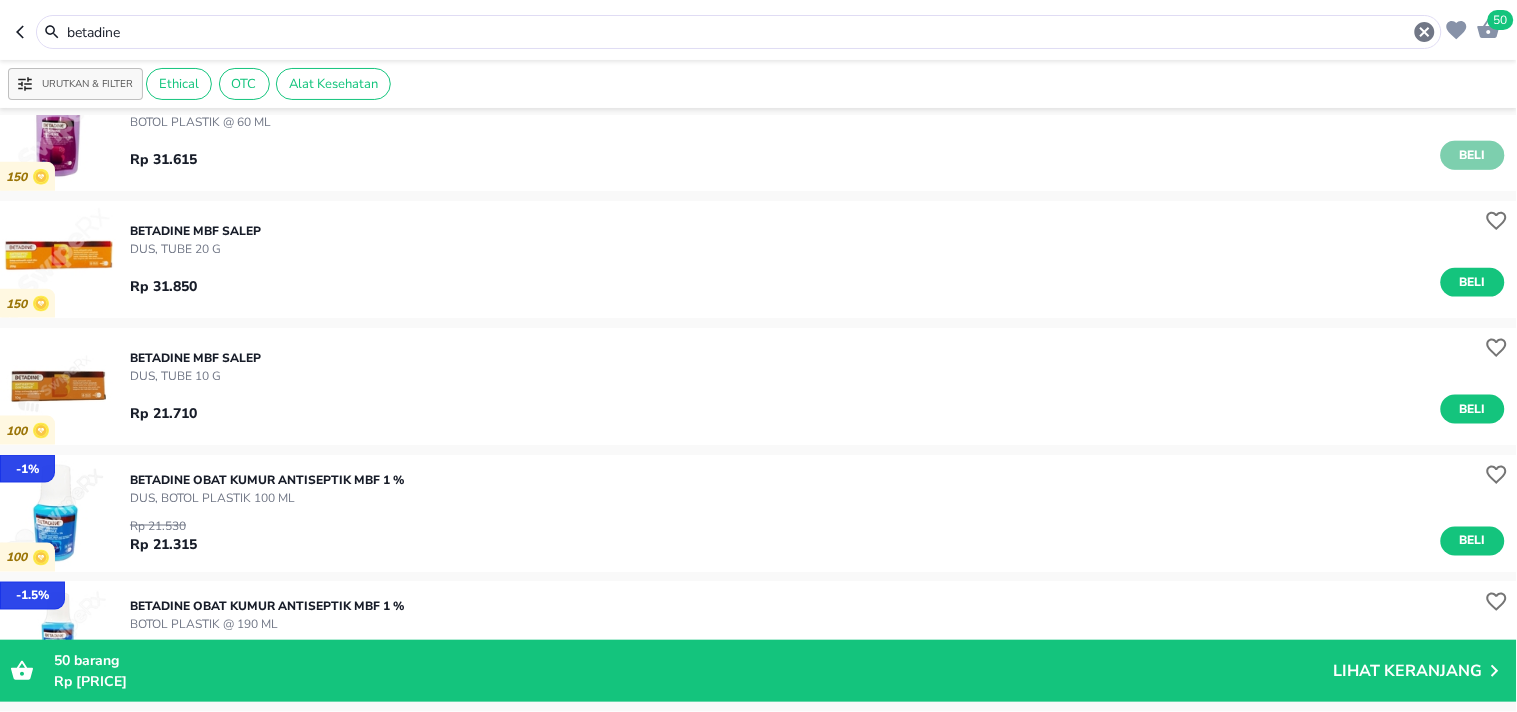 click on "Beli" at bounding box center [1473, 155] 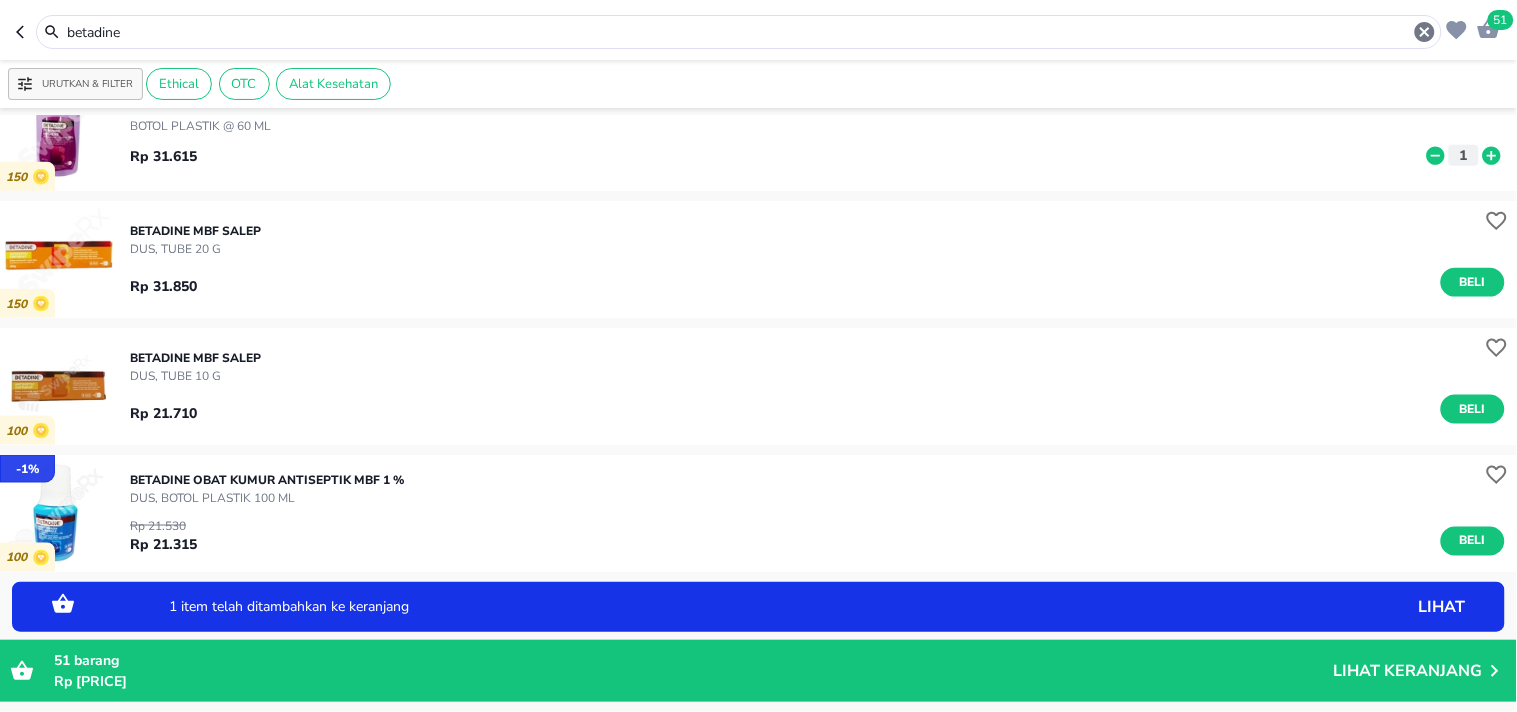 click 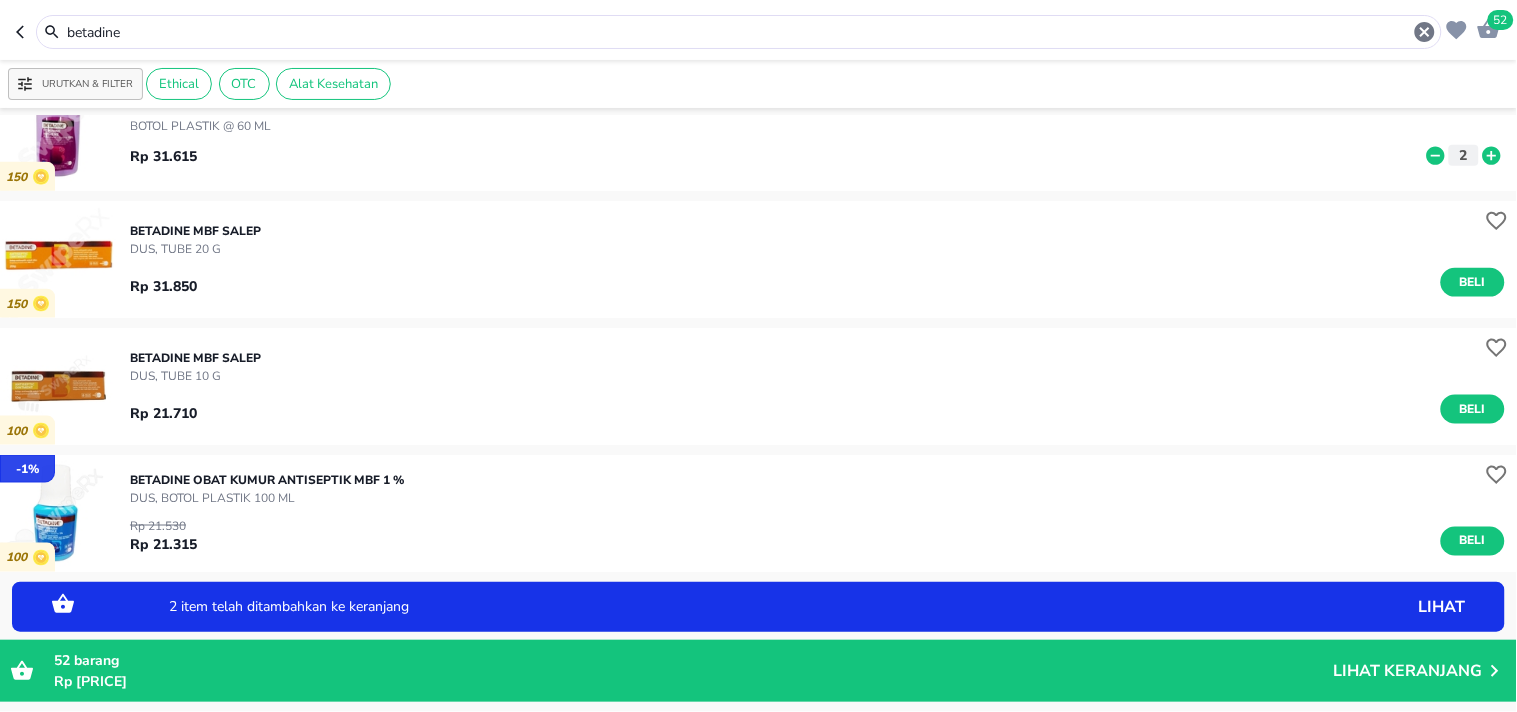 click 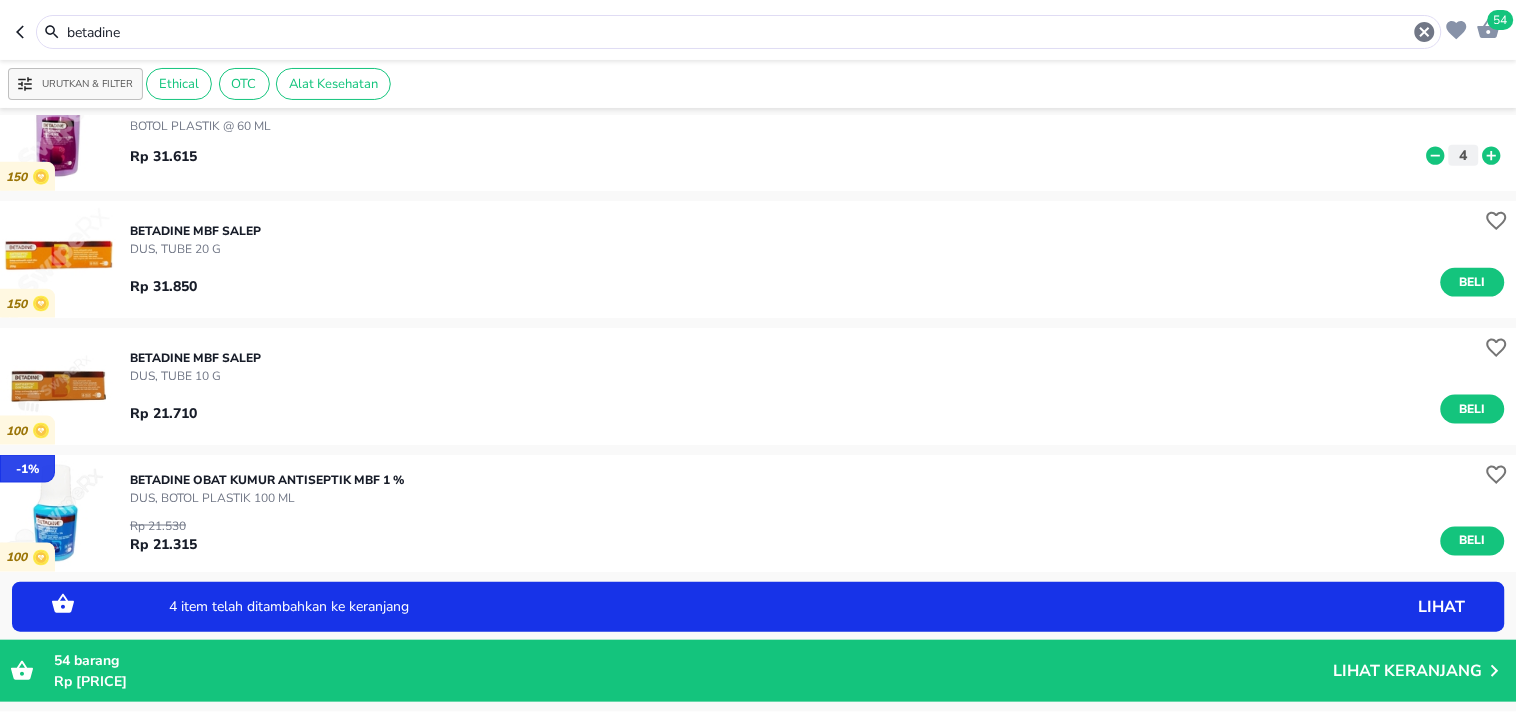 click 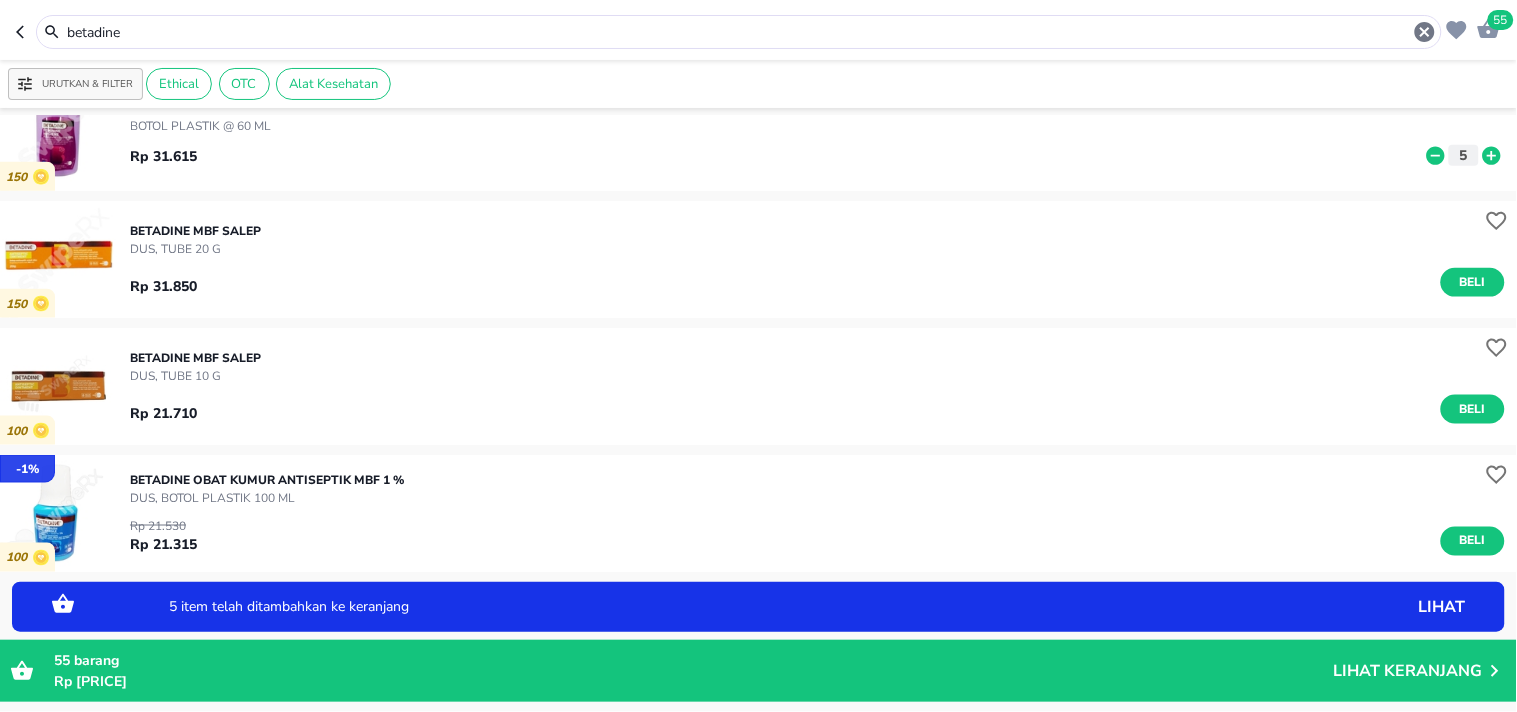click 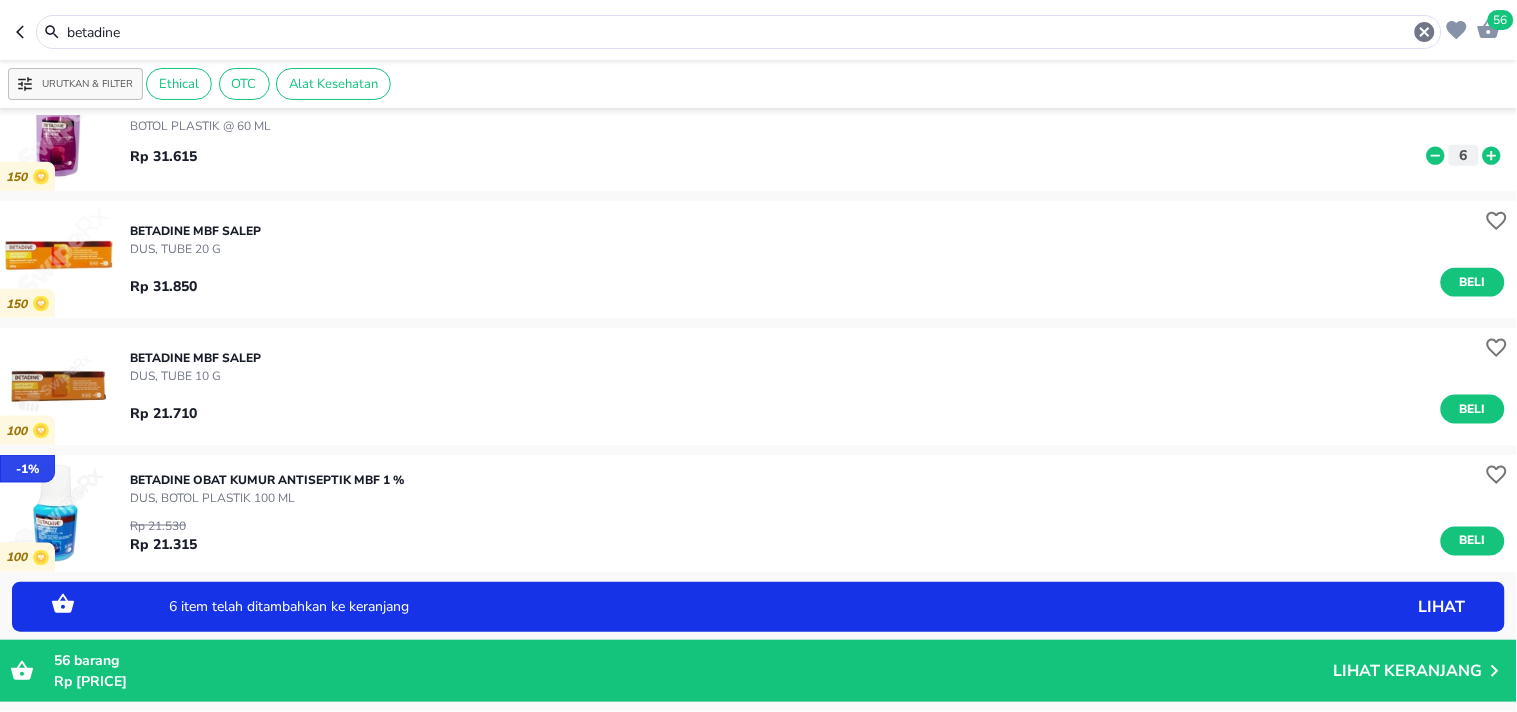 click 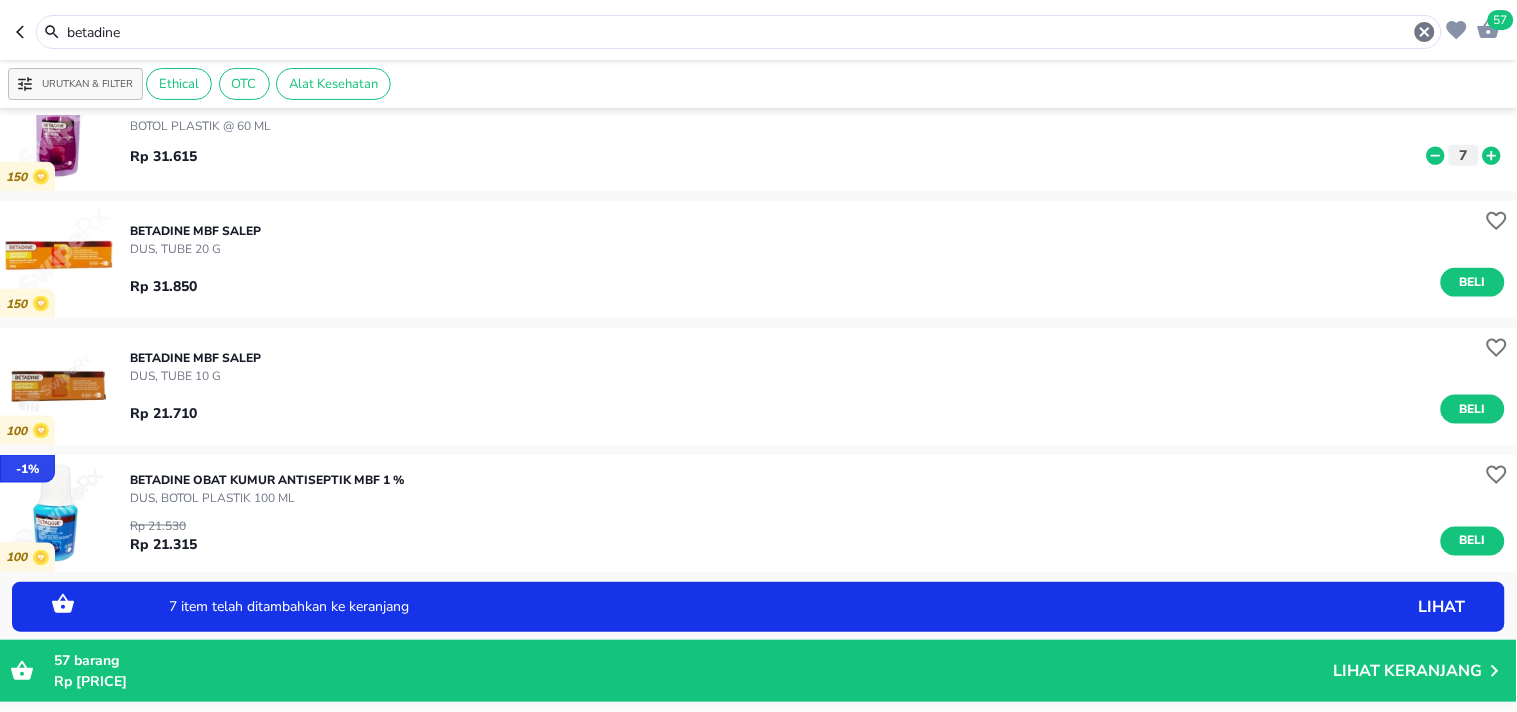 click 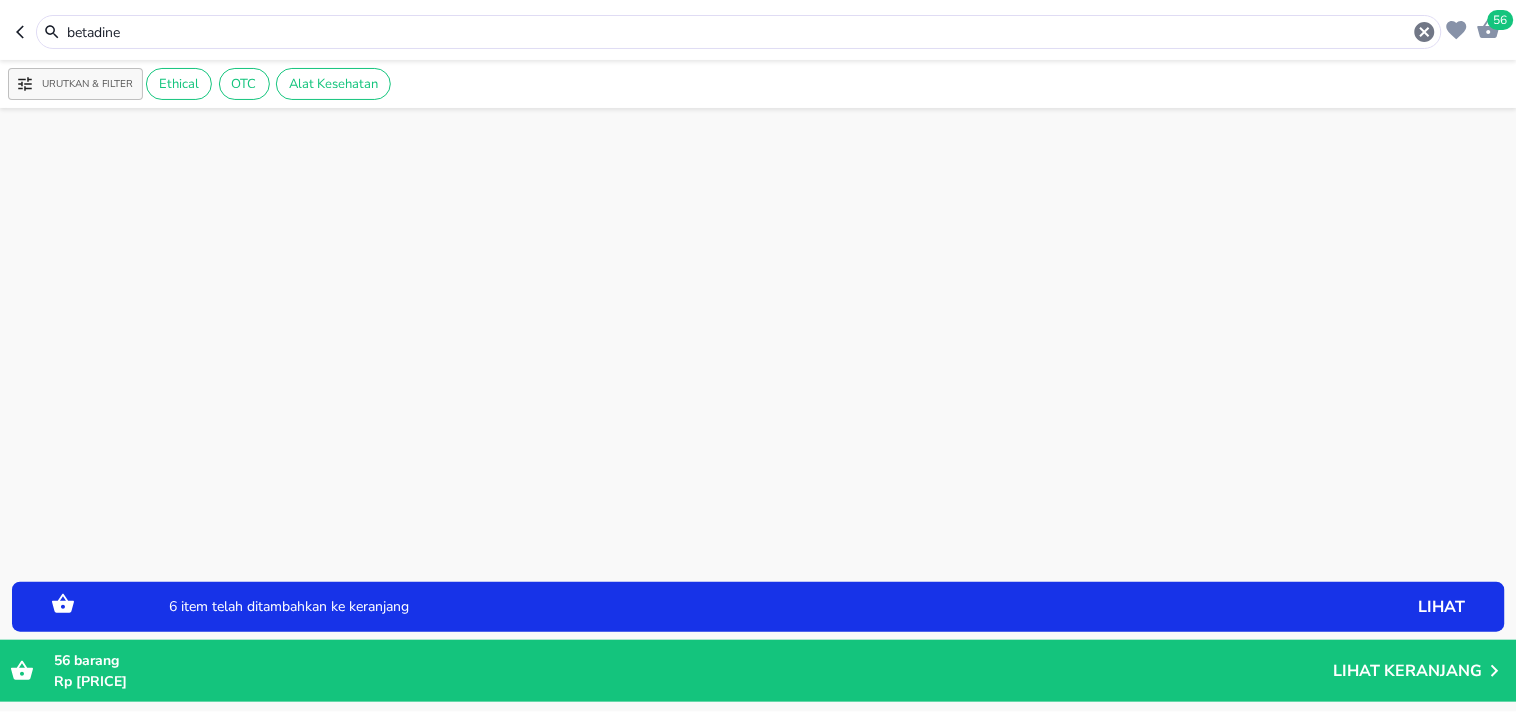 scroll, scrollTop: 0, scrollLeft: 0, axis: both 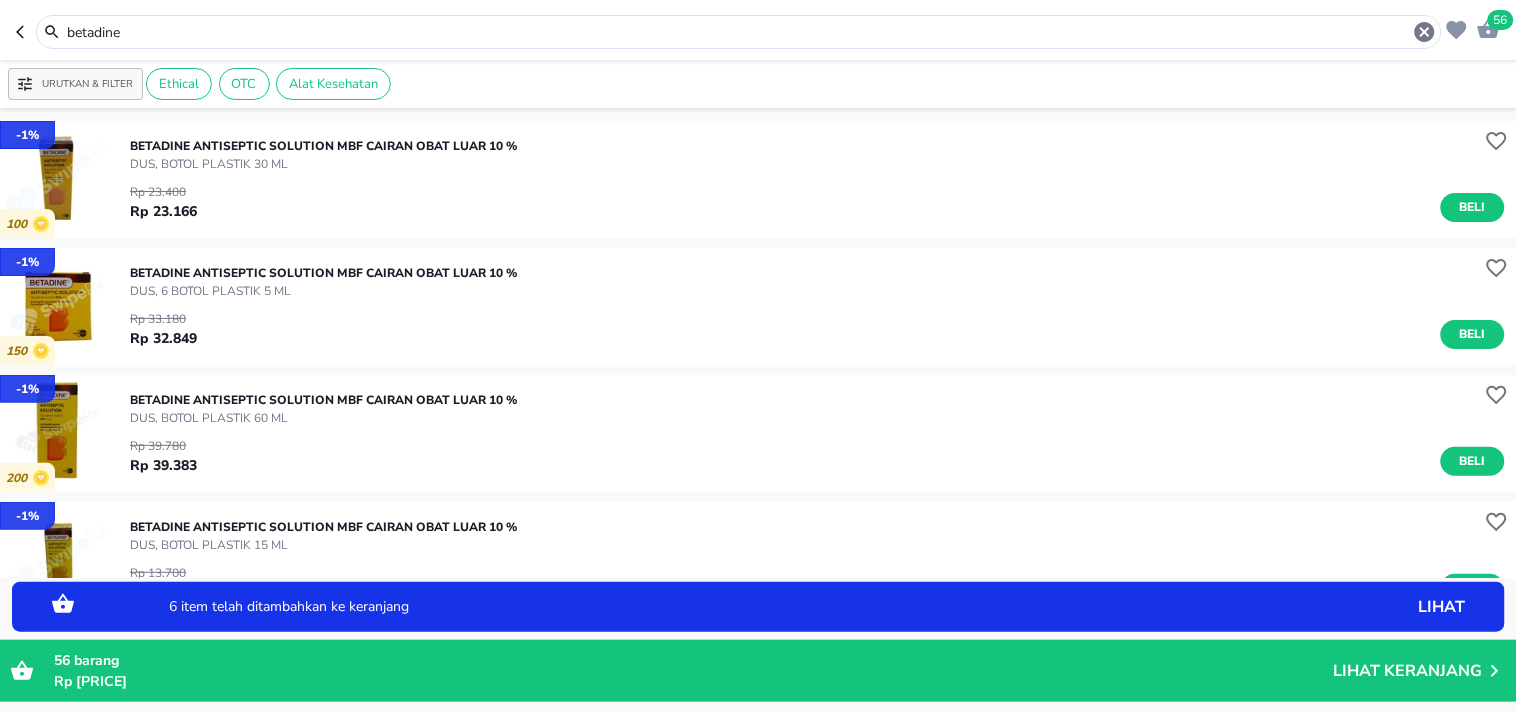 drag, startPoint x: 158, startPoint y: 30, endPoint x: 14, endPoint y: 22, distance: 144.22205 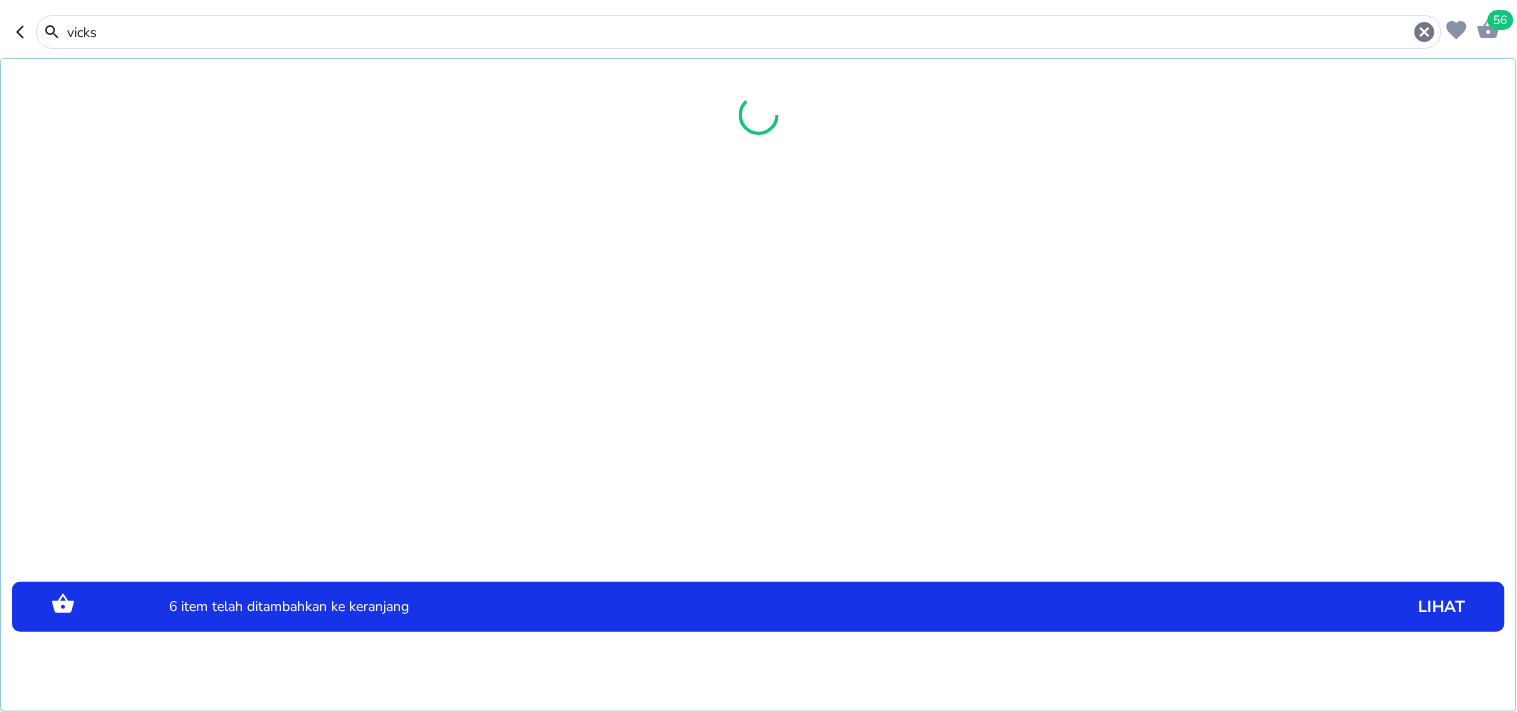 type on "vicks" 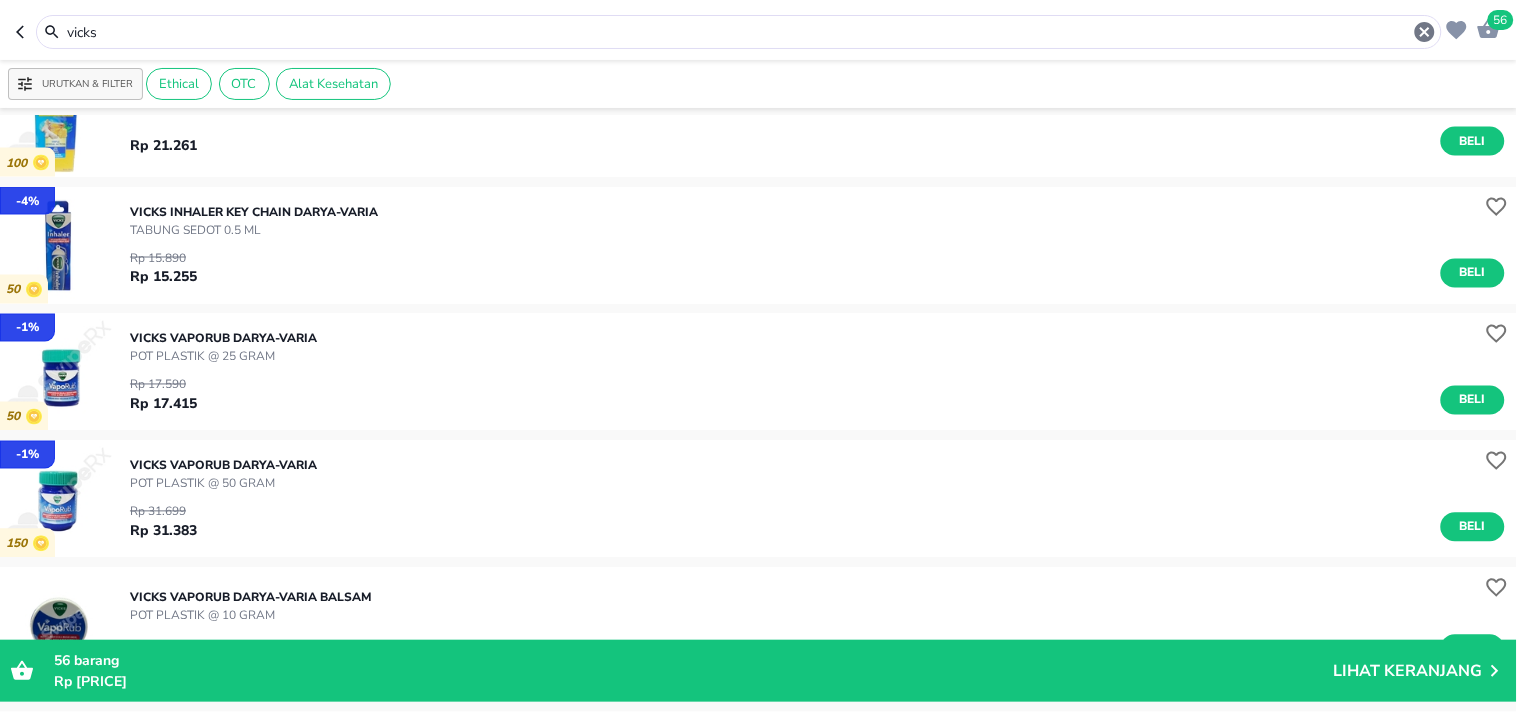 scroll, scrollTop: 841, scrollLeft: 0, axis: vertical 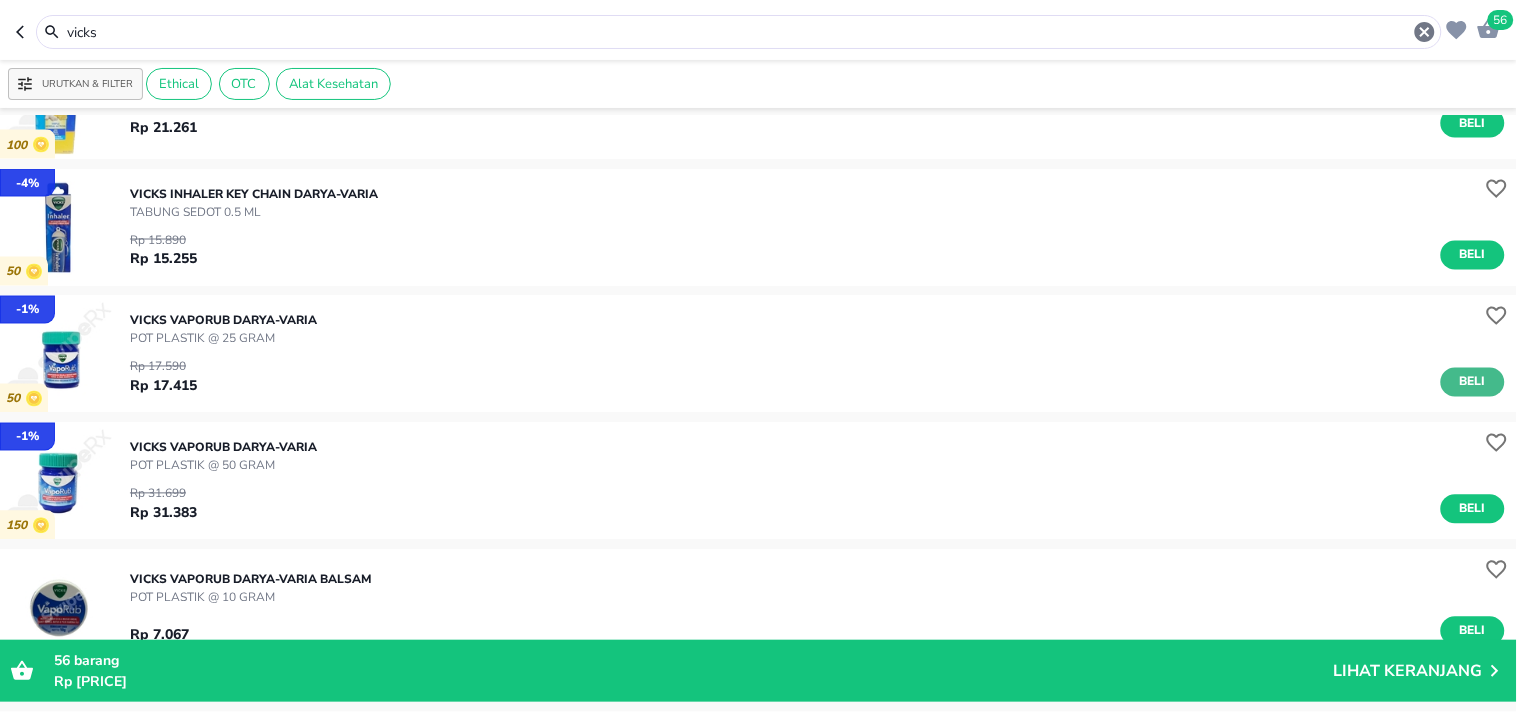 click on "Beli" at bounding box center [1473, 382] 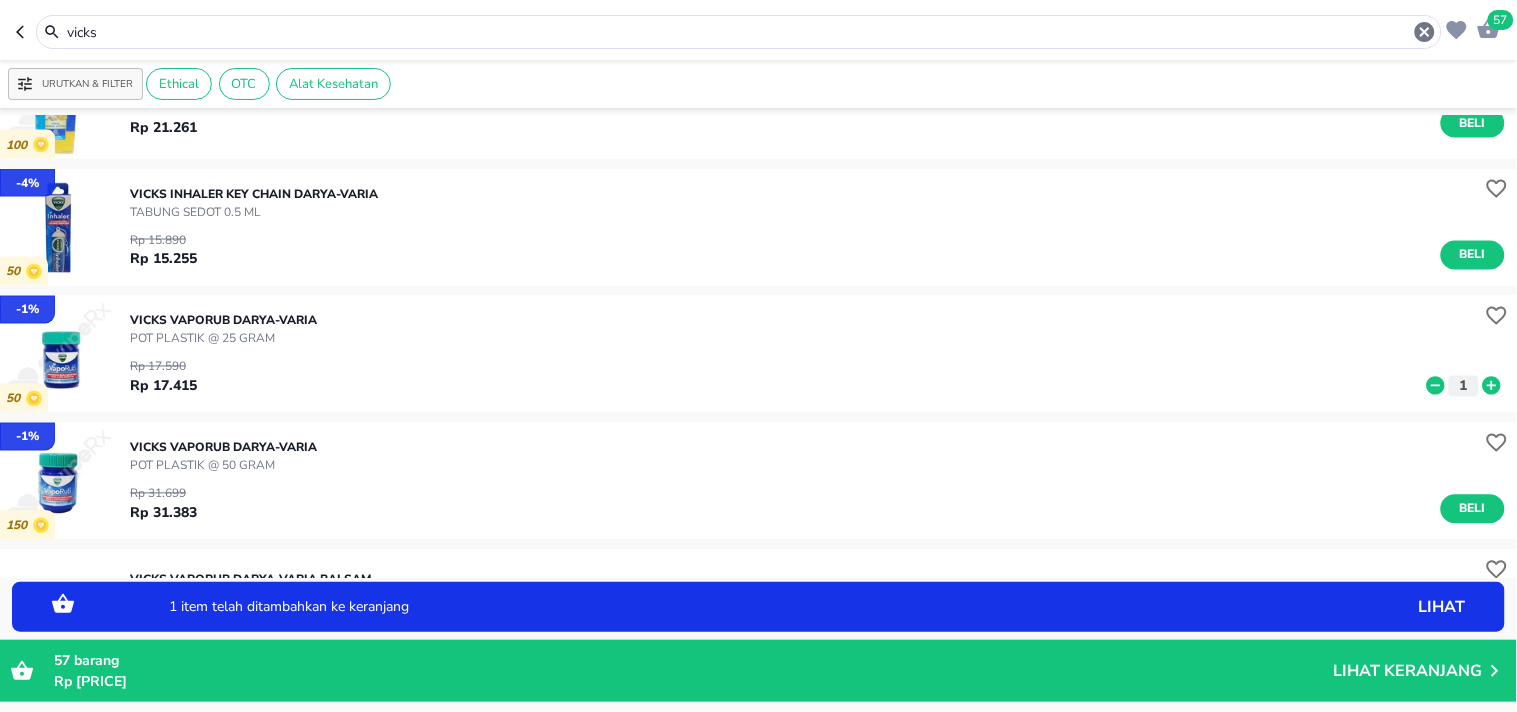 click 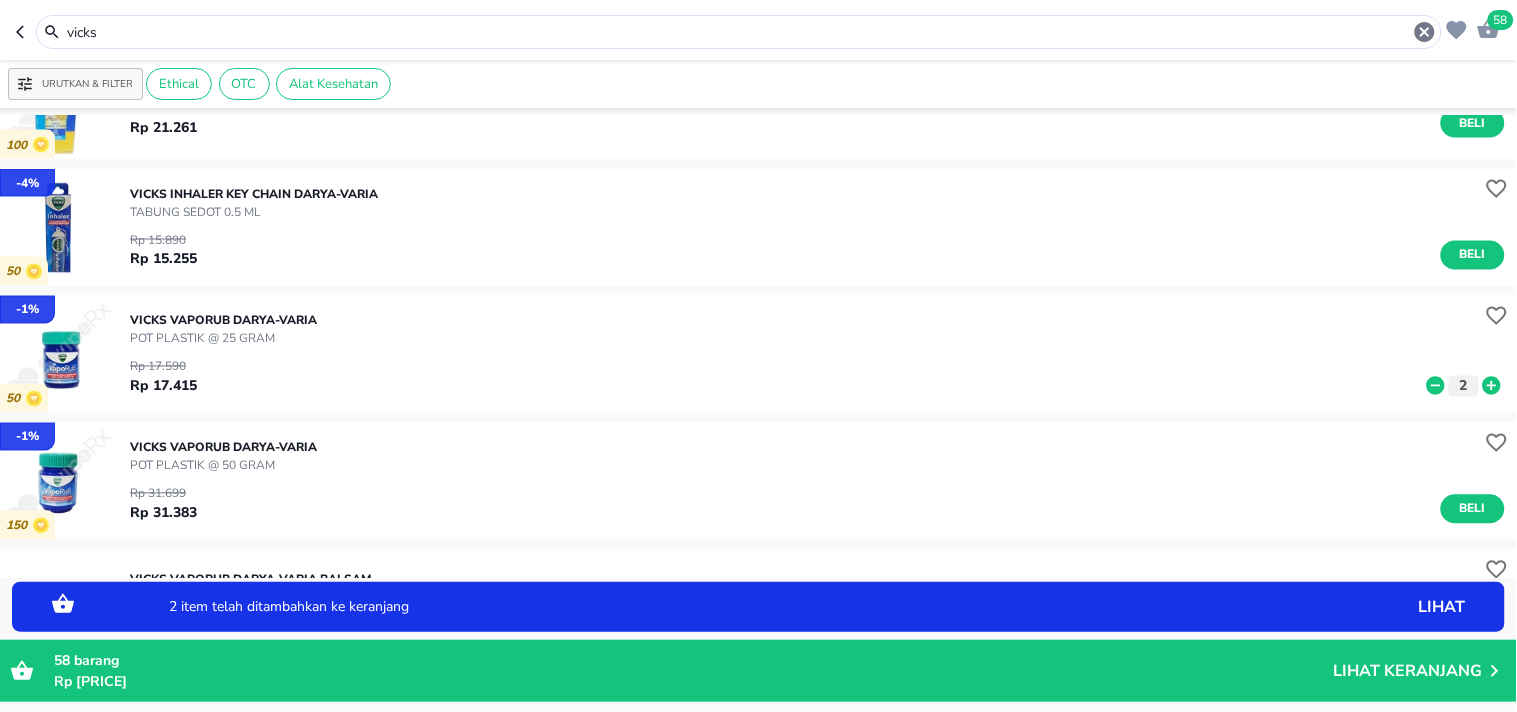 click 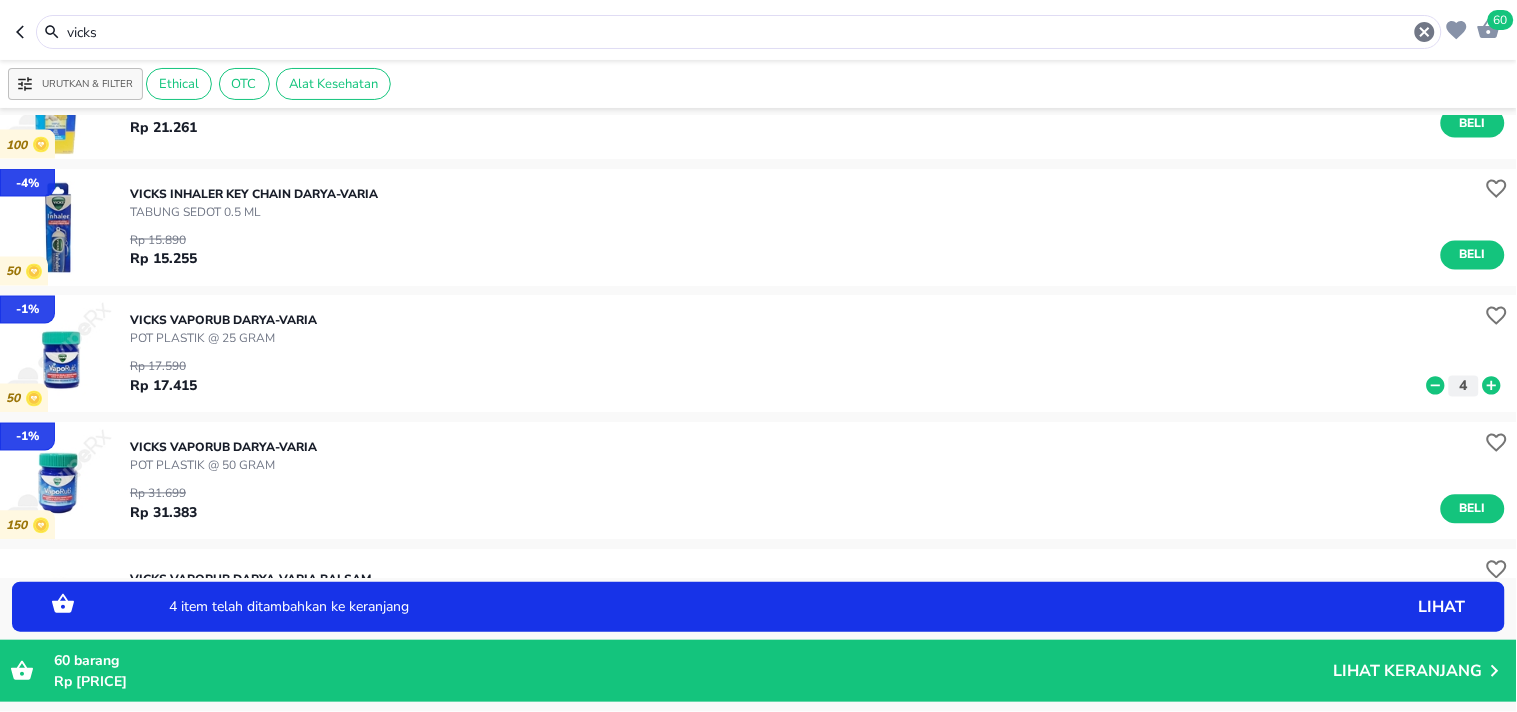 click 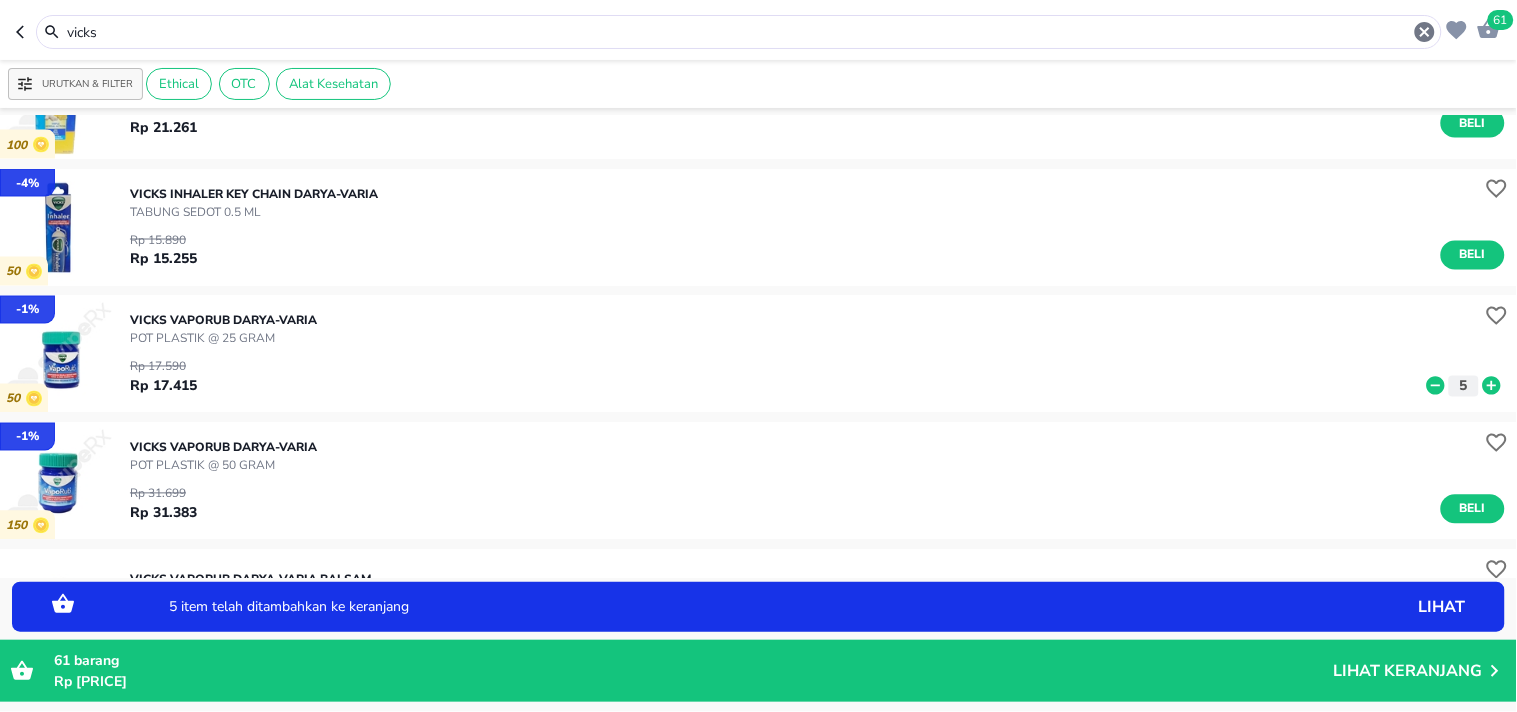 click 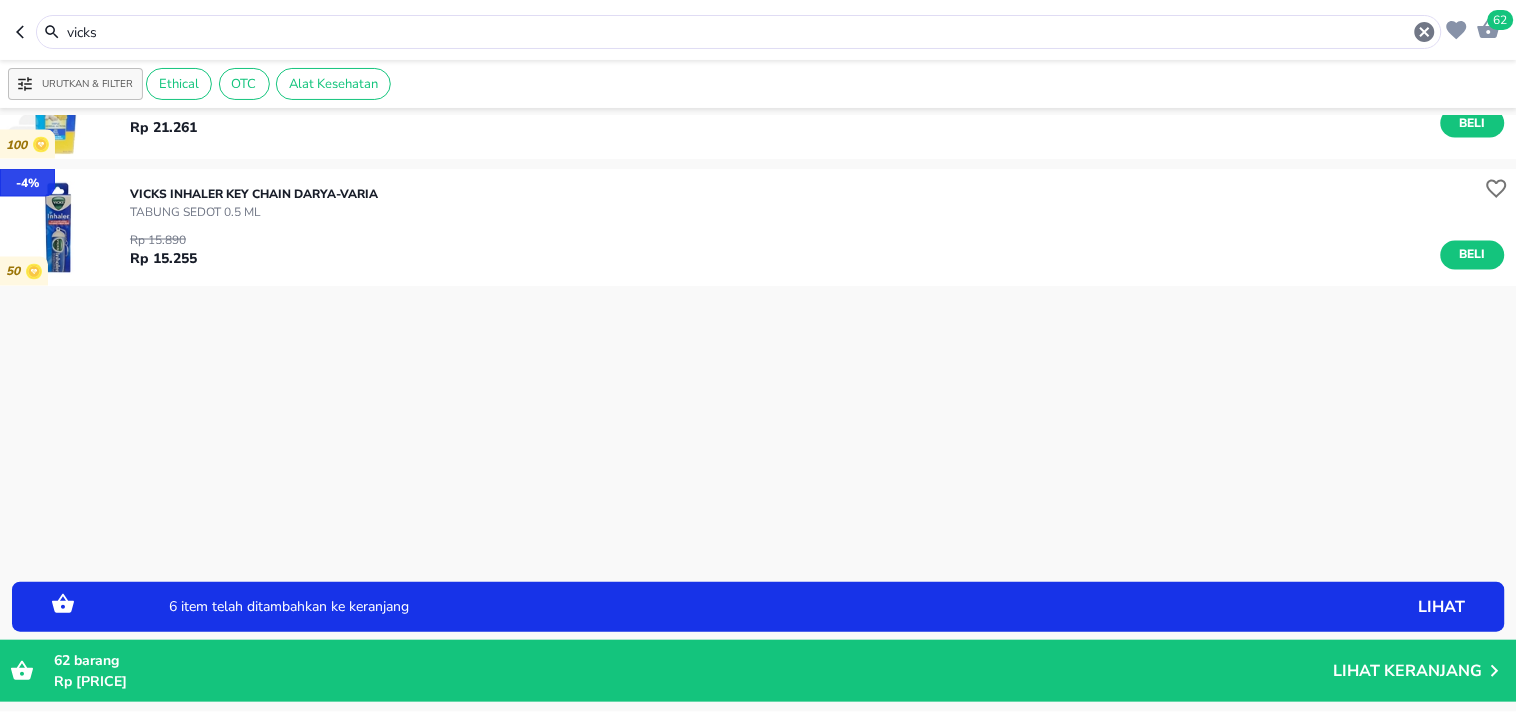 scroll, scrollTop: 0, scrollLeft: 0, axis: both 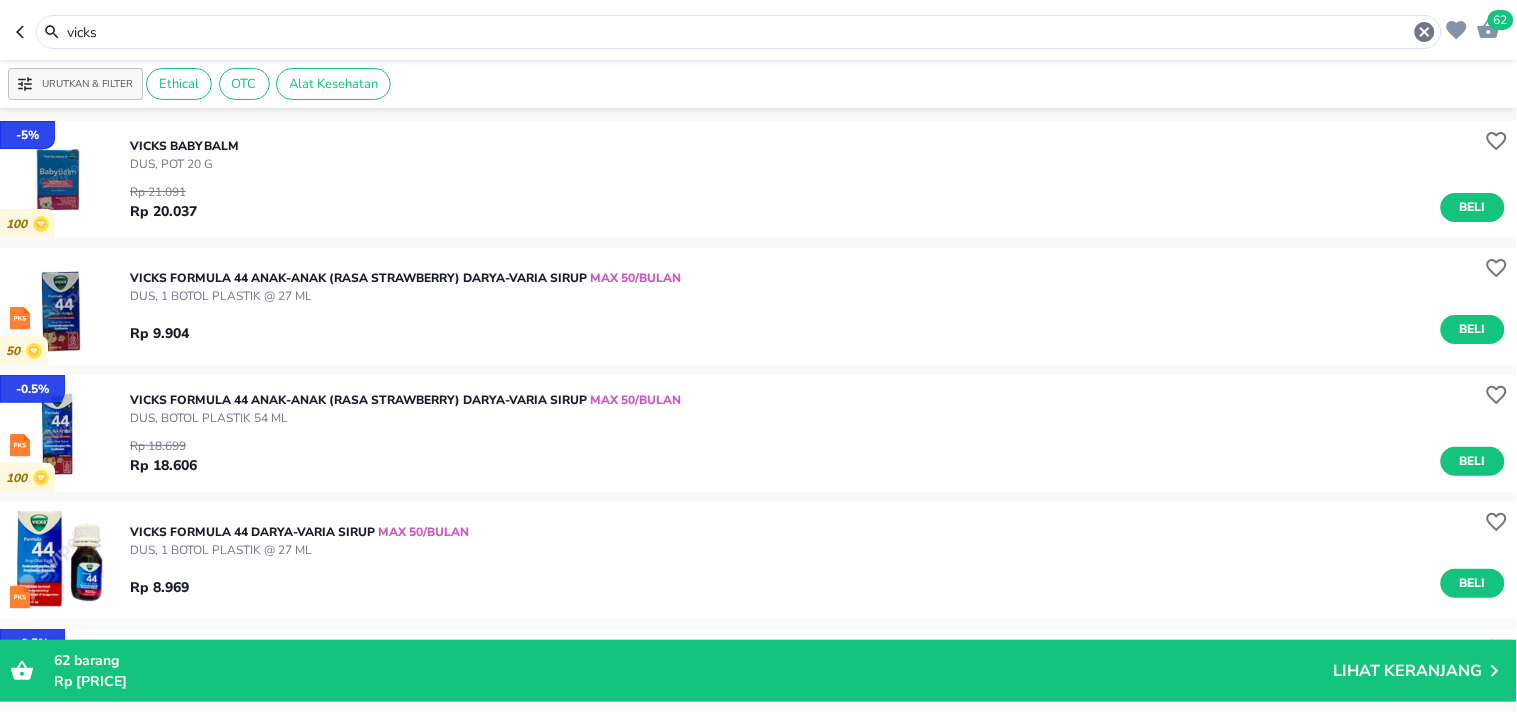 click on "[NUMBER] vicks" at bounding box center [758, 30] 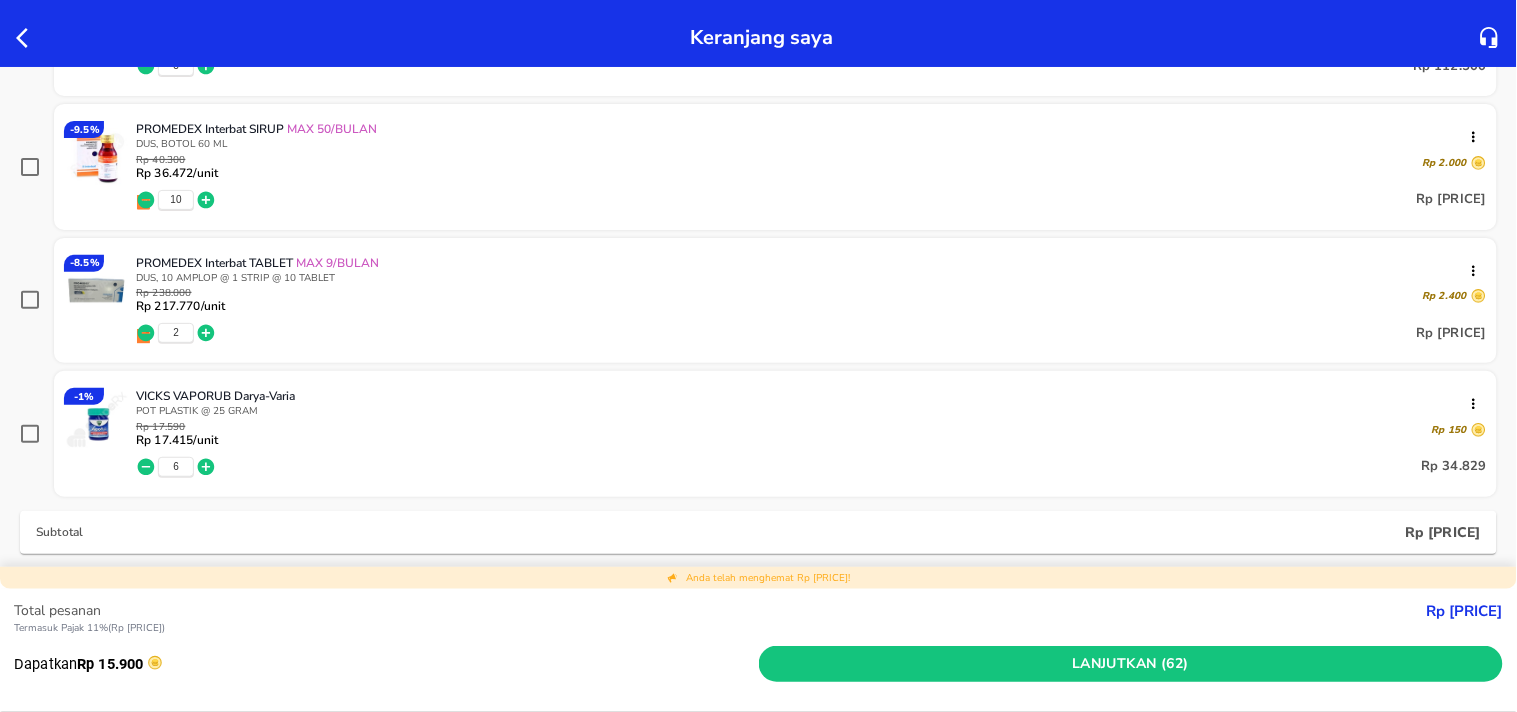 scroll, scrollTop: 1666, scrollLeft: 0, axis: vertical 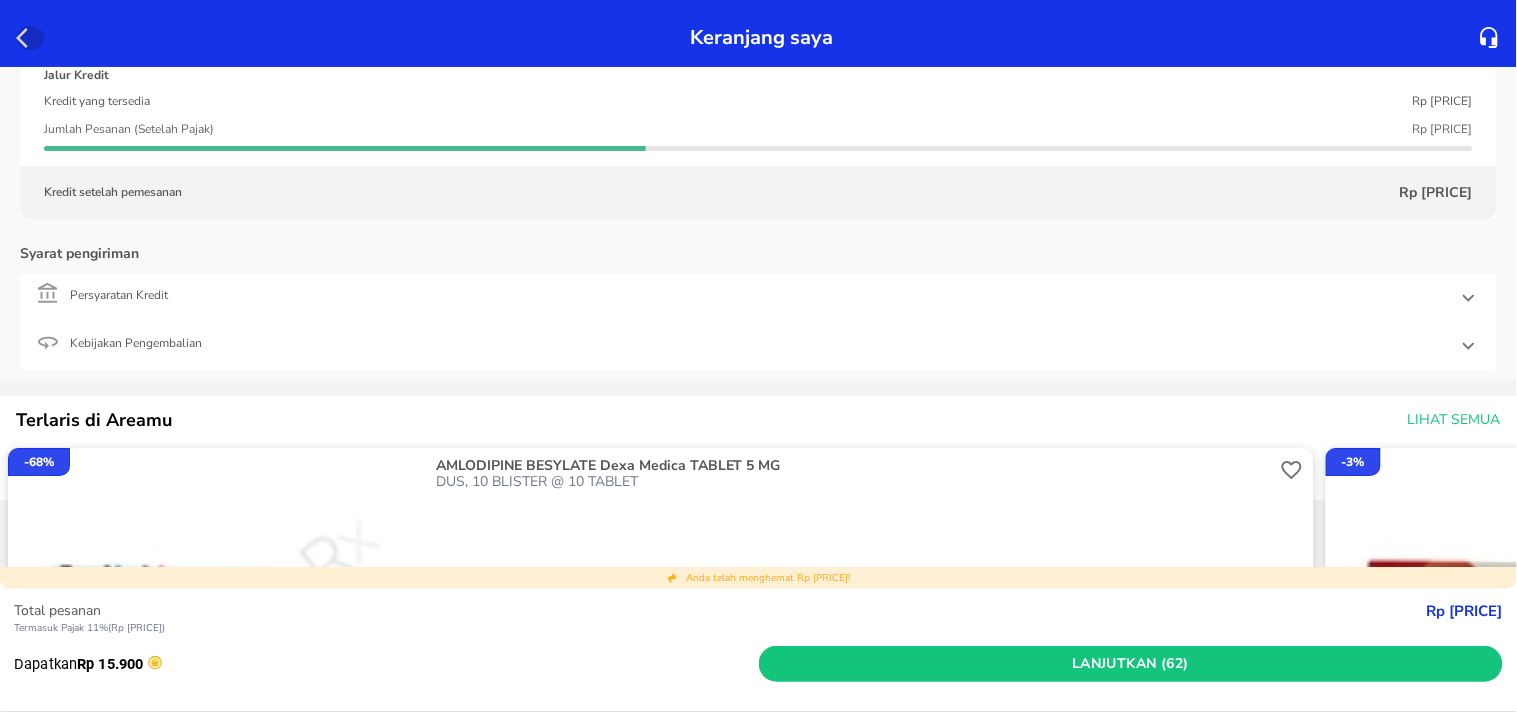 click 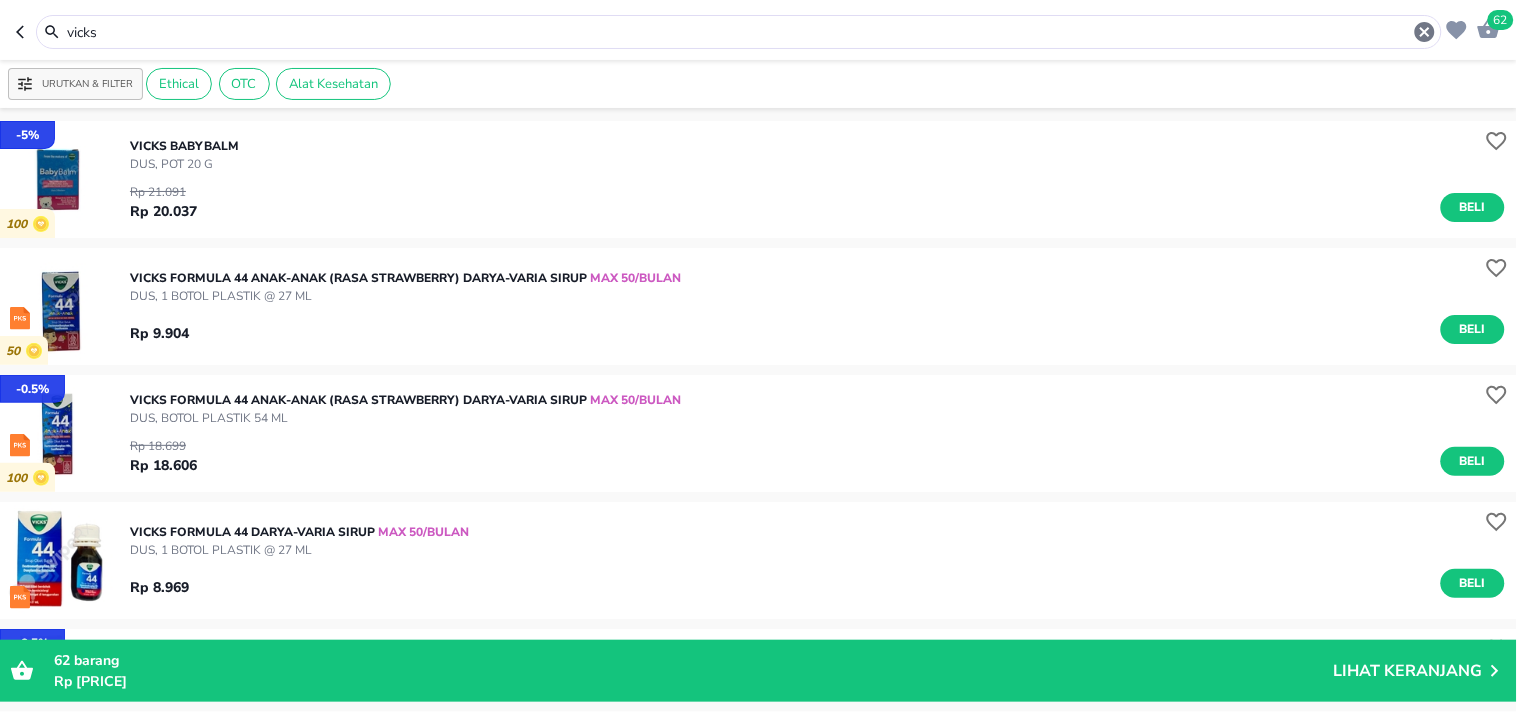 drag, startPoint x: 130, startPoint y: 27, endPoint x: 74, endPoint y: 23, distance: 56.142673 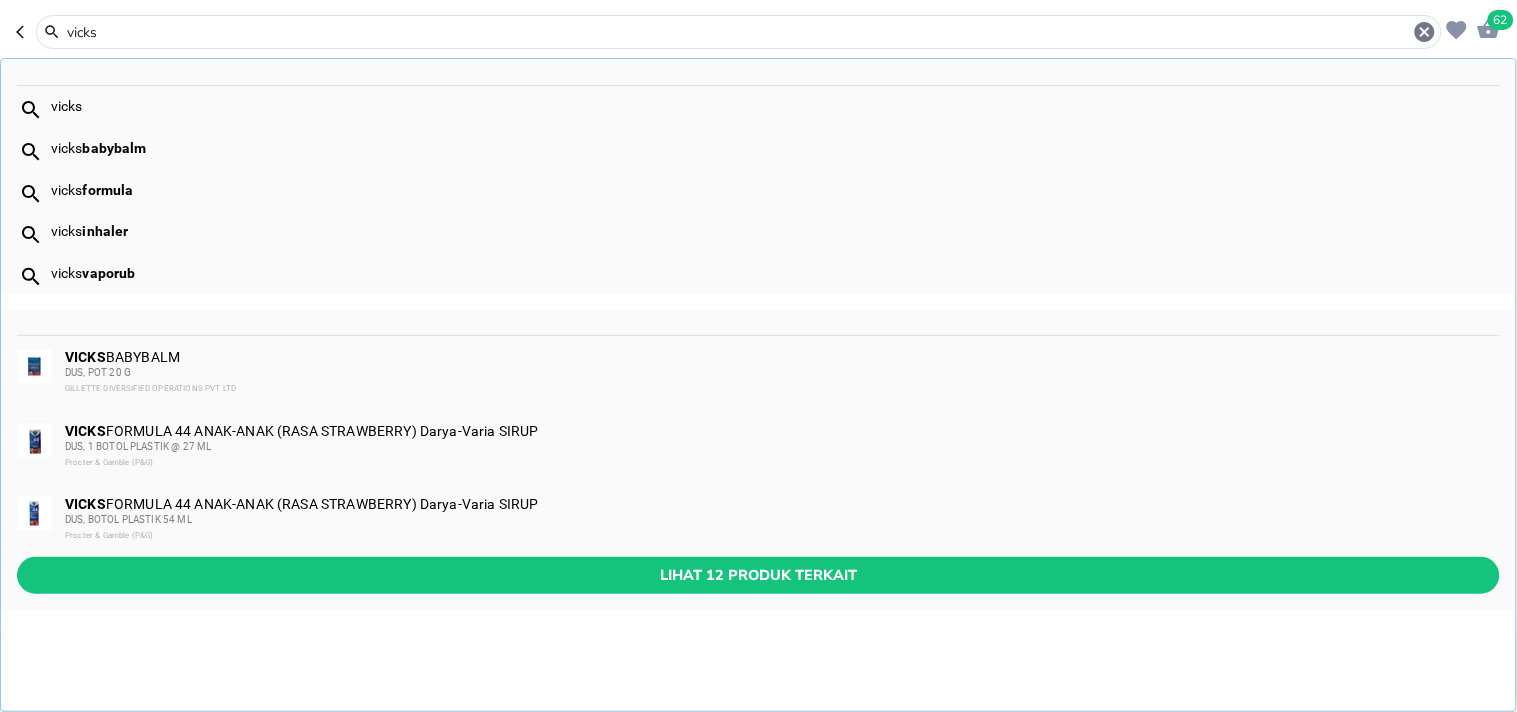 type on "v" 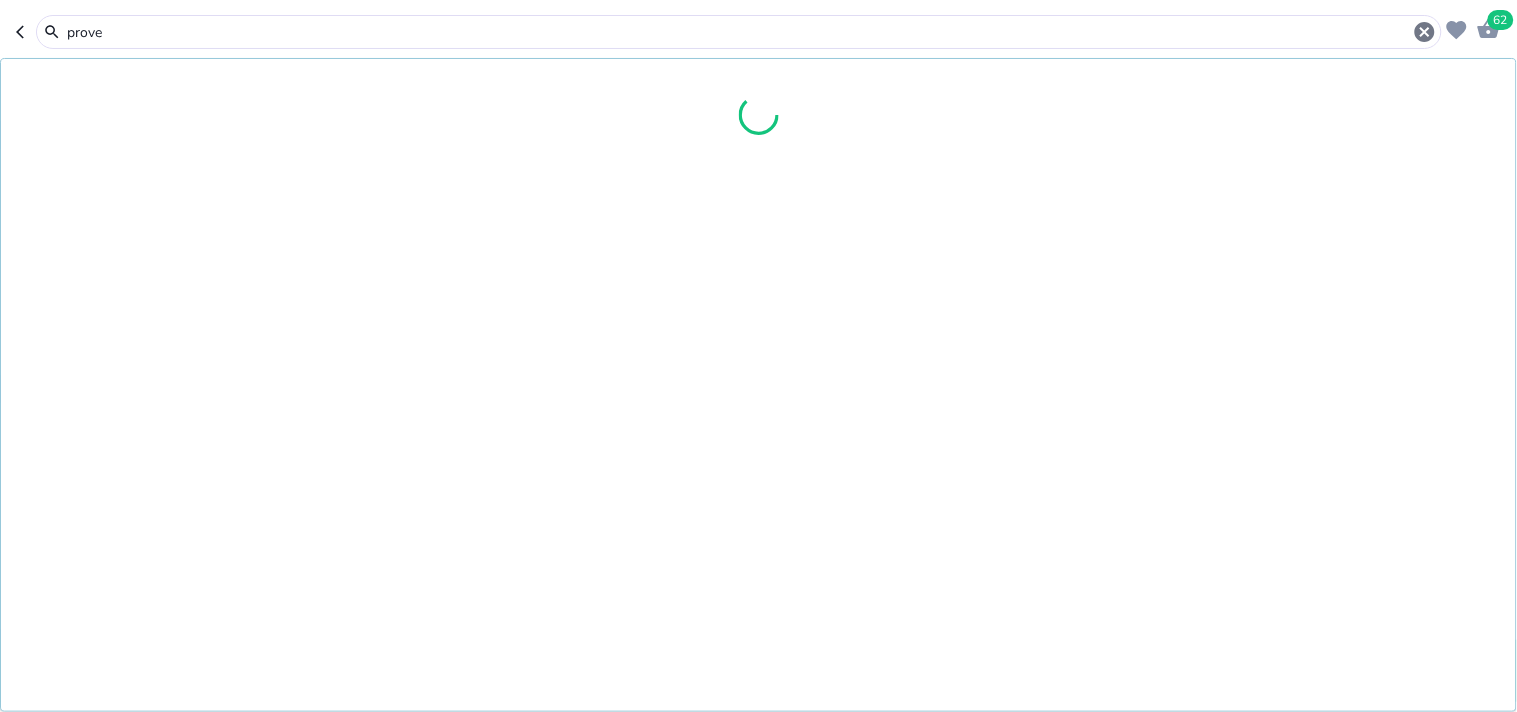 type on "prove" 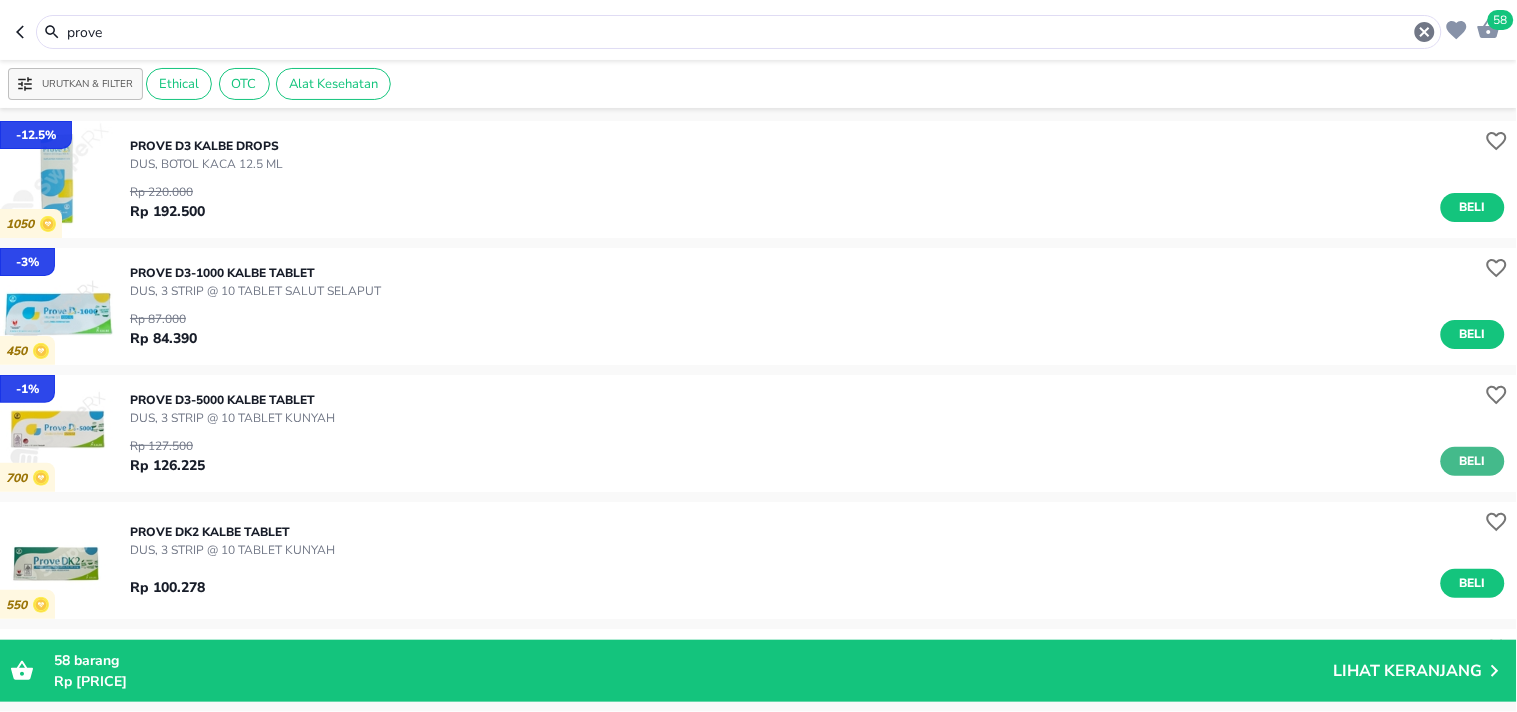 click on "Beli" at bounding box center [1473, 461] 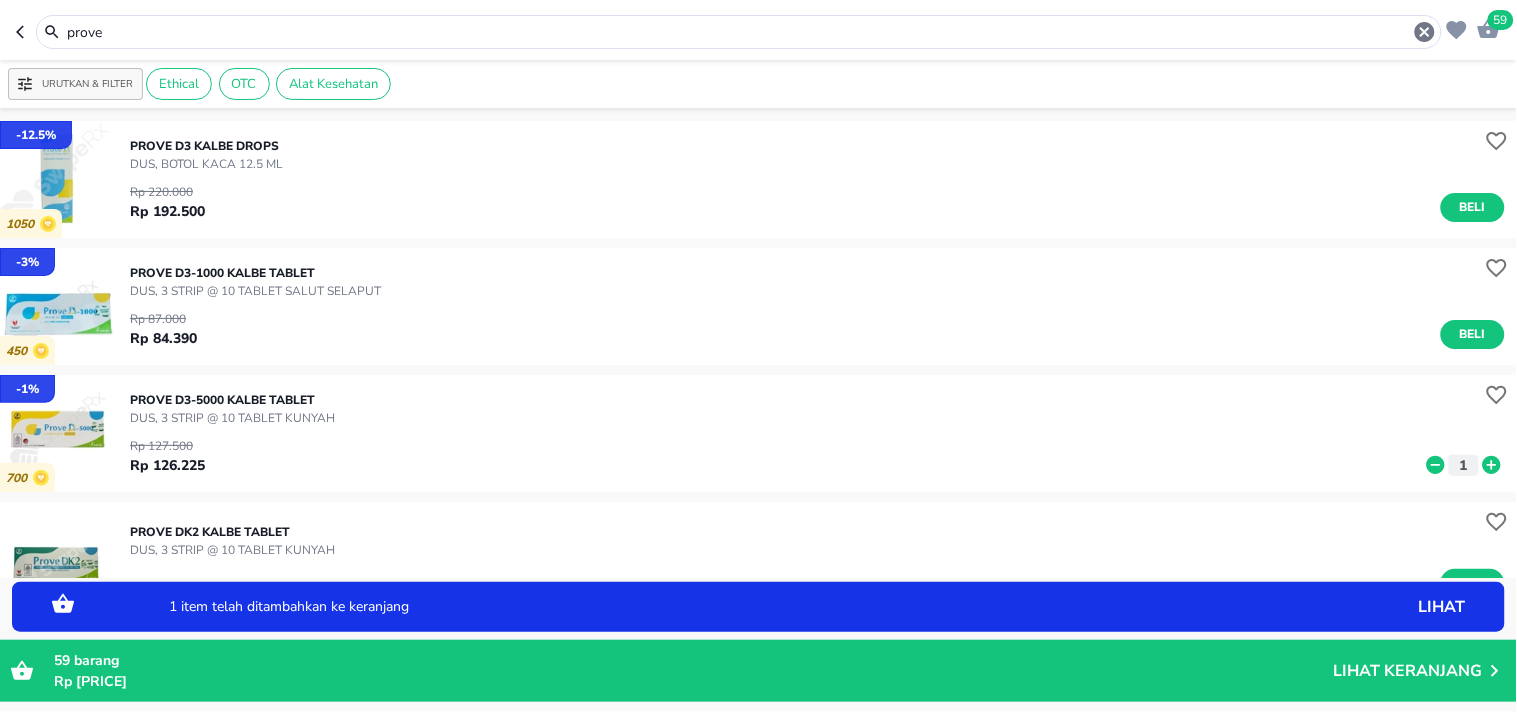 click 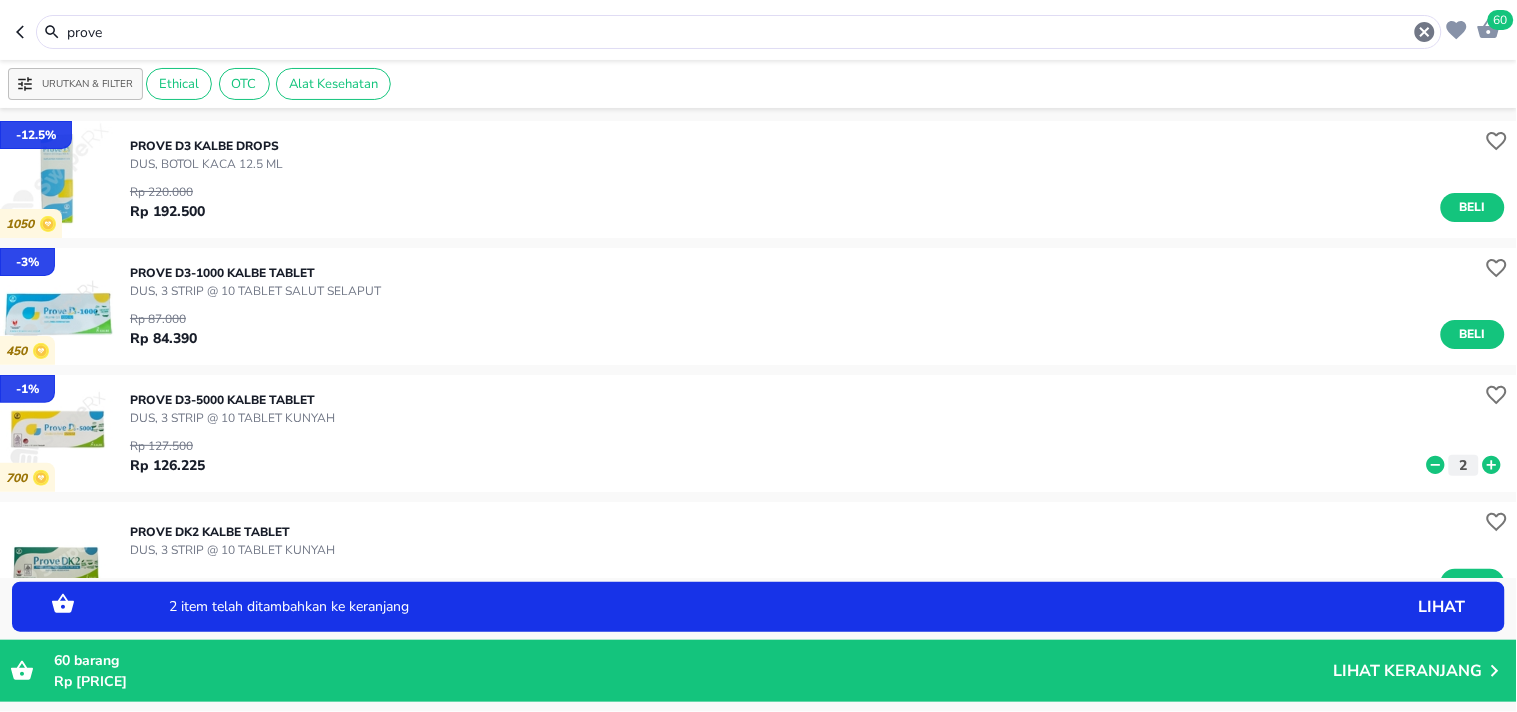 click 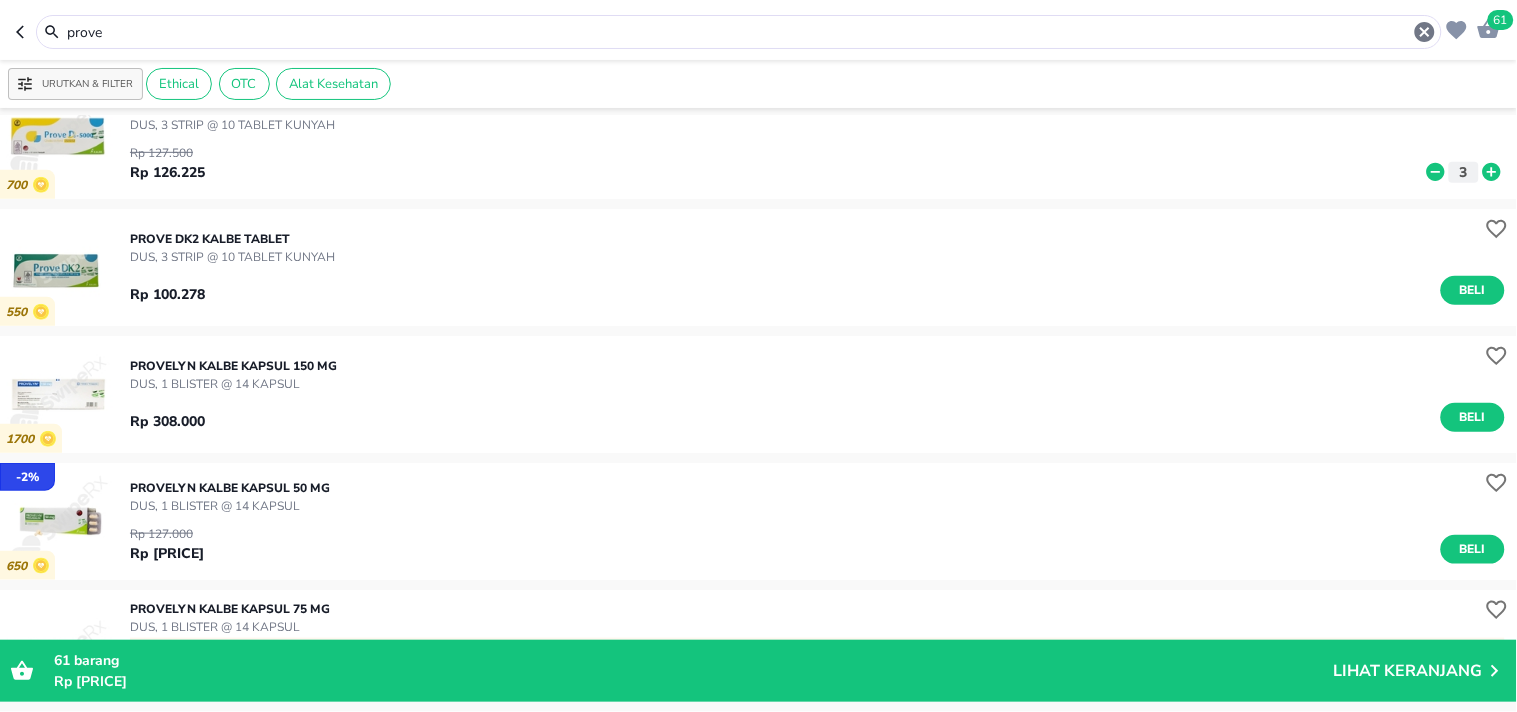 scroll, scrollTop: 214, scrollLeft: 0, axis: vertical 